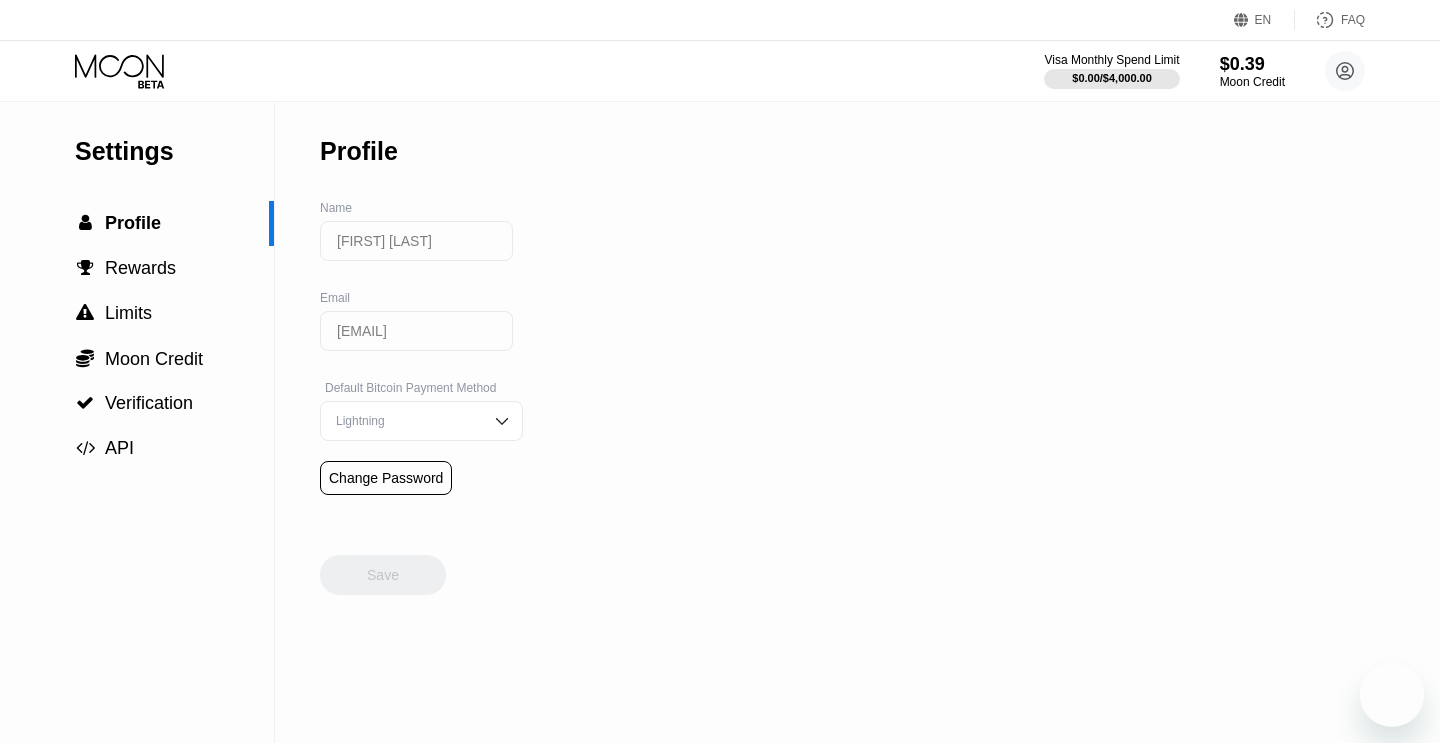scroll, scrollTop: 0, scrollLeft: 0, axis: both 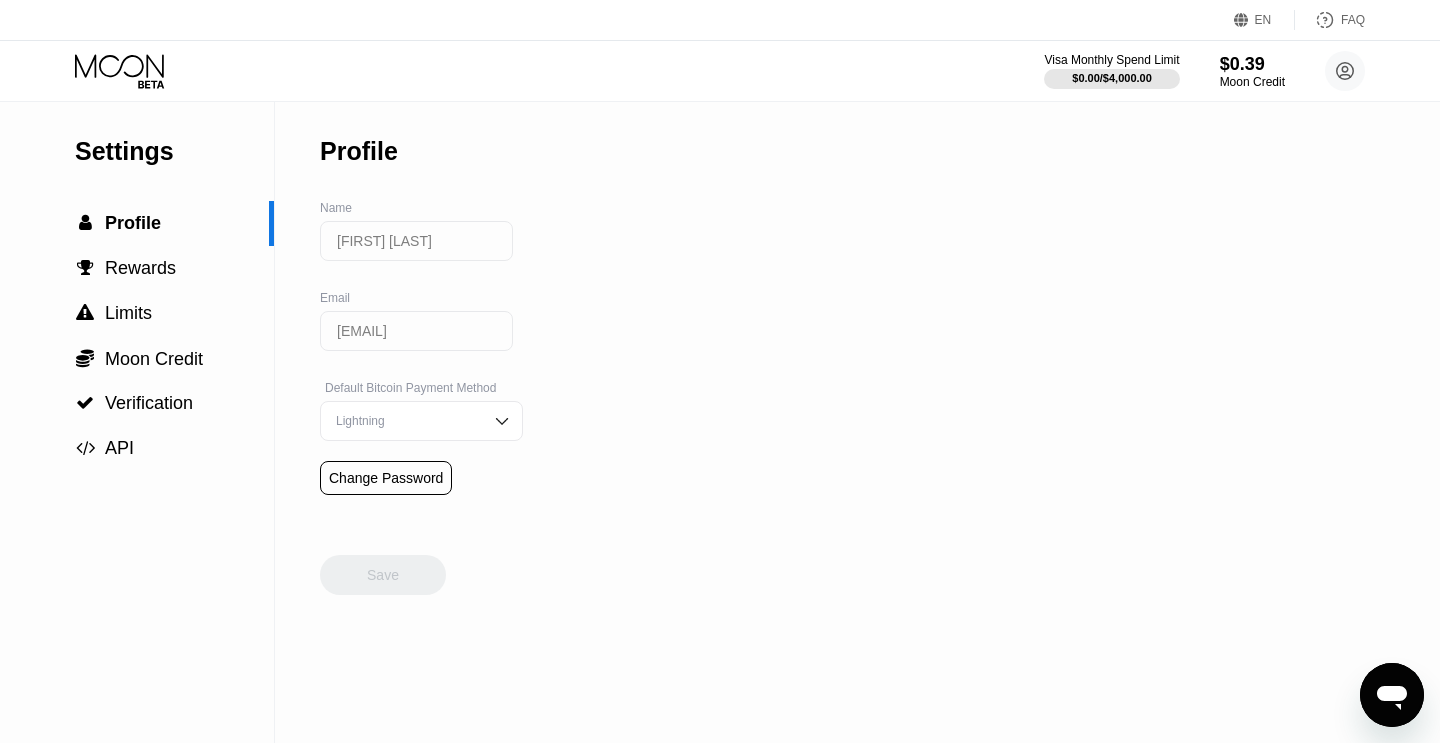 click on "[FIRST] [LAST]" at bounding box center (416, 241) 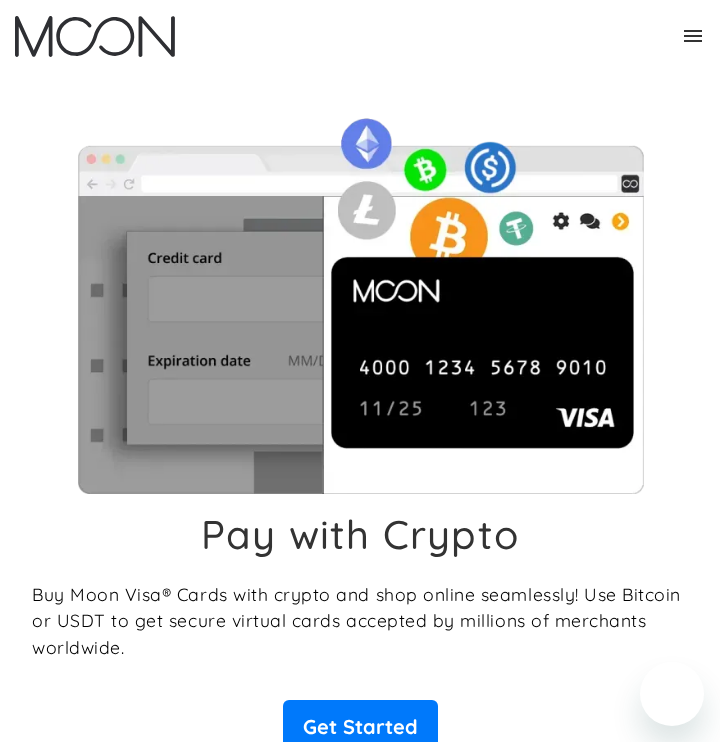 scroll, scrollTop: 0, scrollLeft: 0, axis: both 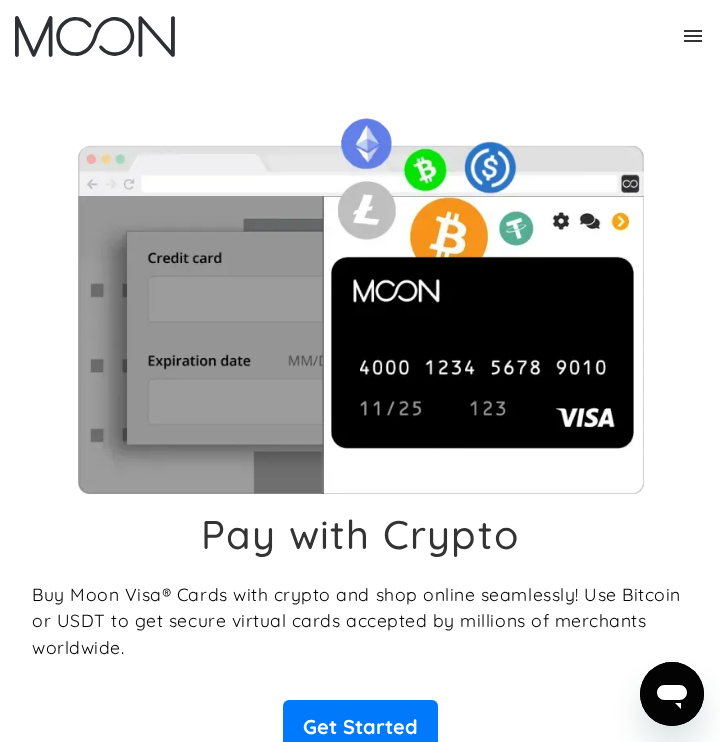 click 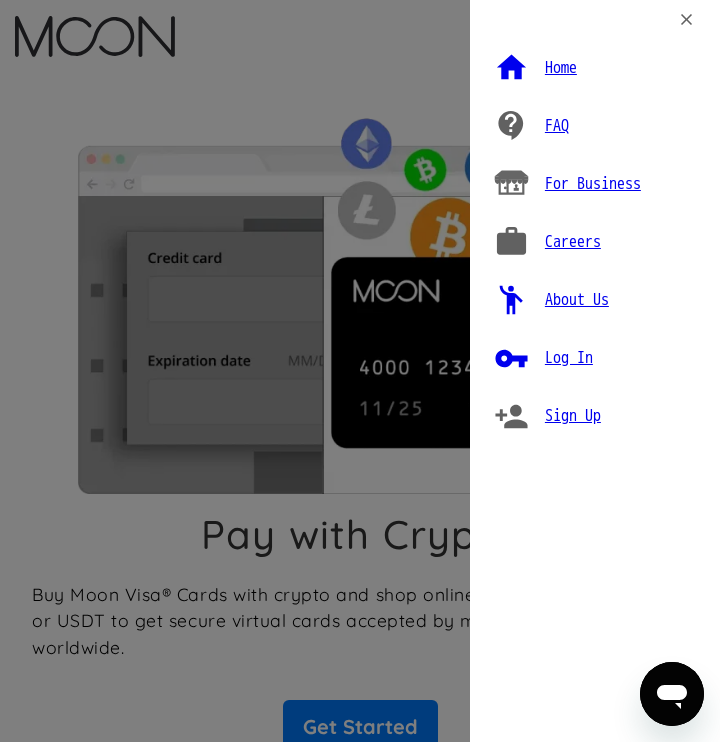 click on "Sign Up" at bounding box center [573, 416] 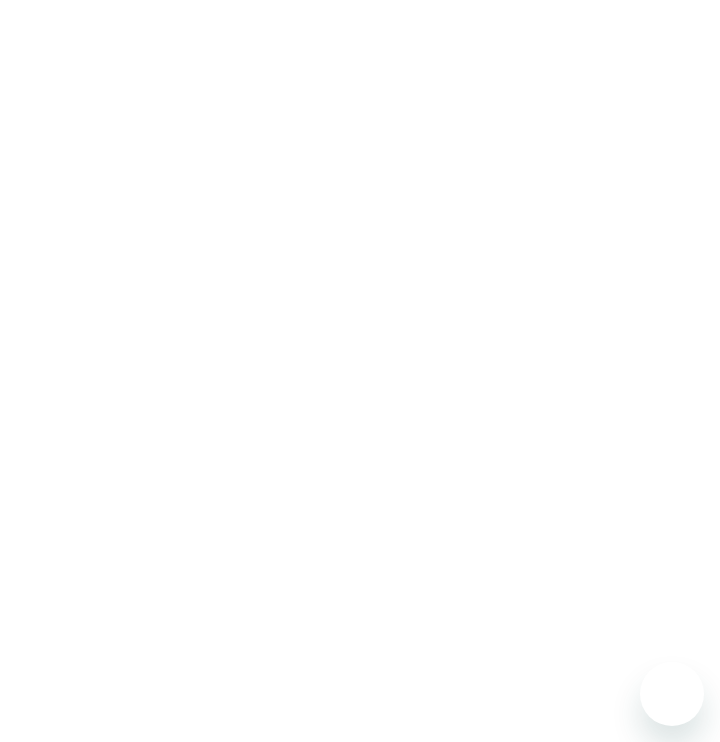 scroll, scrollTop: 0, scrollLeft: 0, axis: both 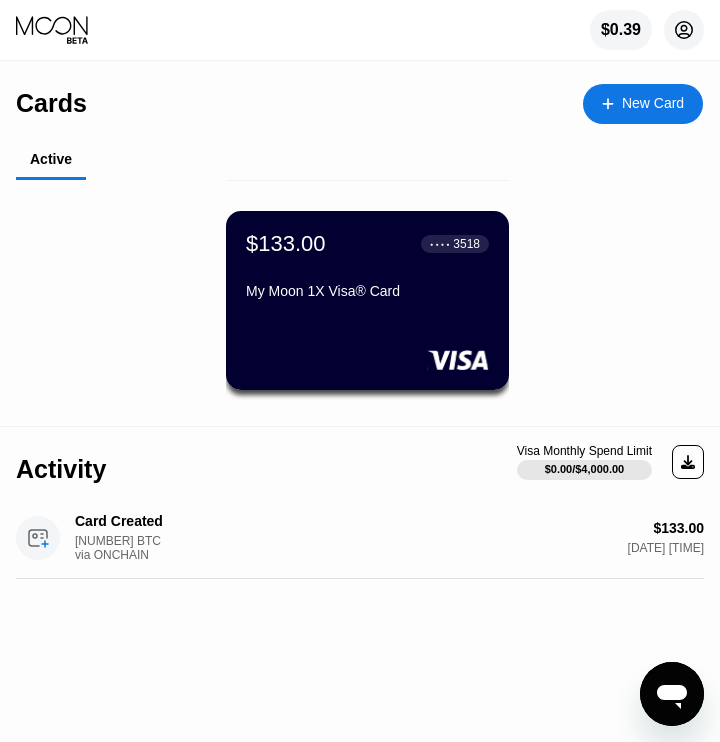 click 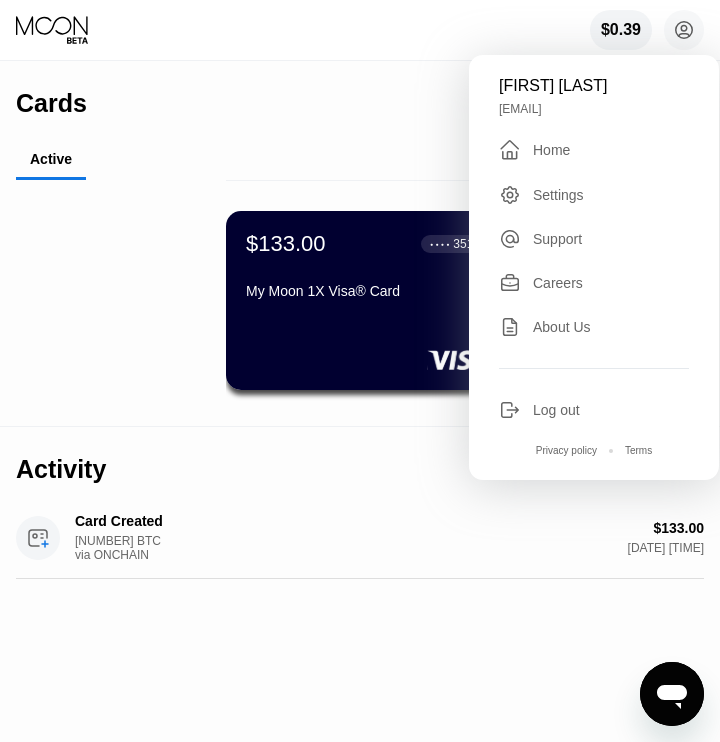 click on "Log out" at bounding box center [556, 410] 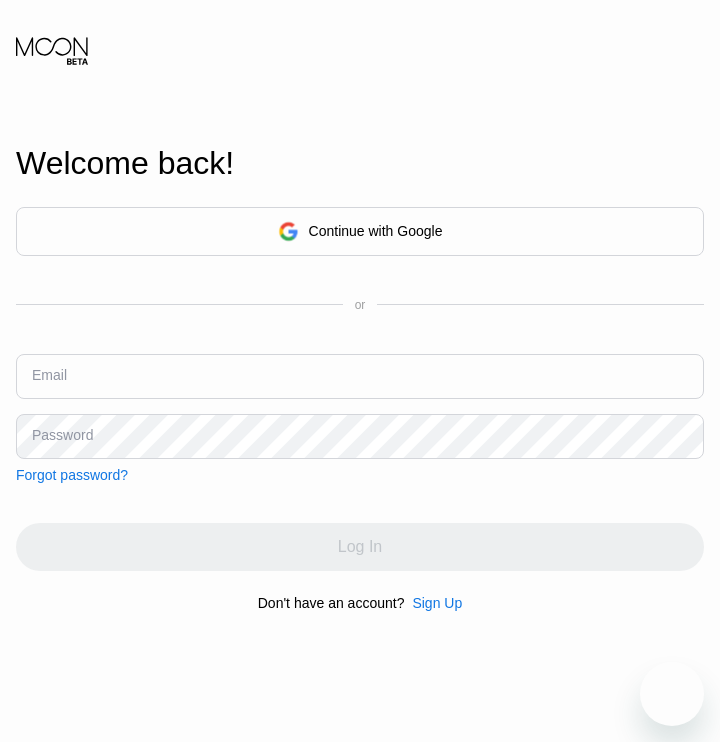 scroll, scrollTop: 0, scrollLeft: 0, axis: both 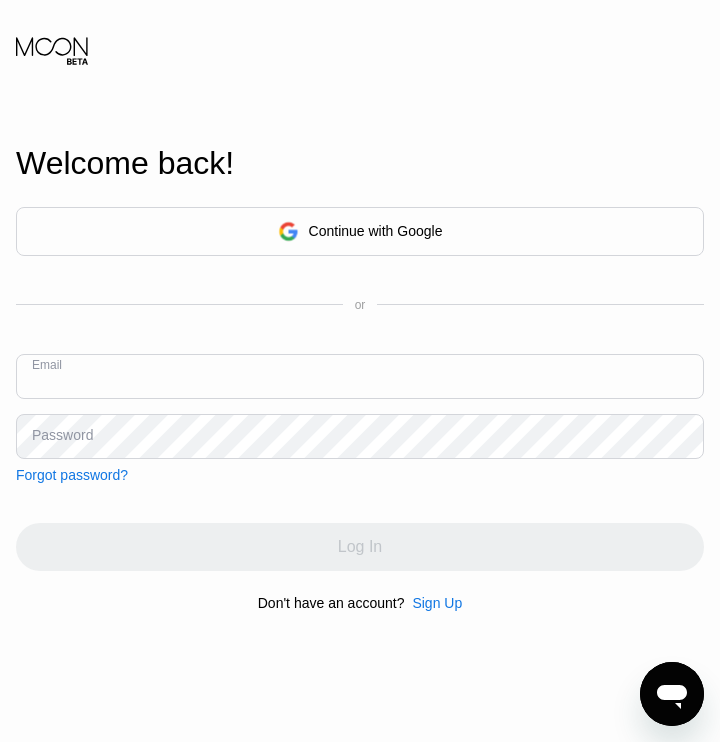 click at bounding box center (360, 376) 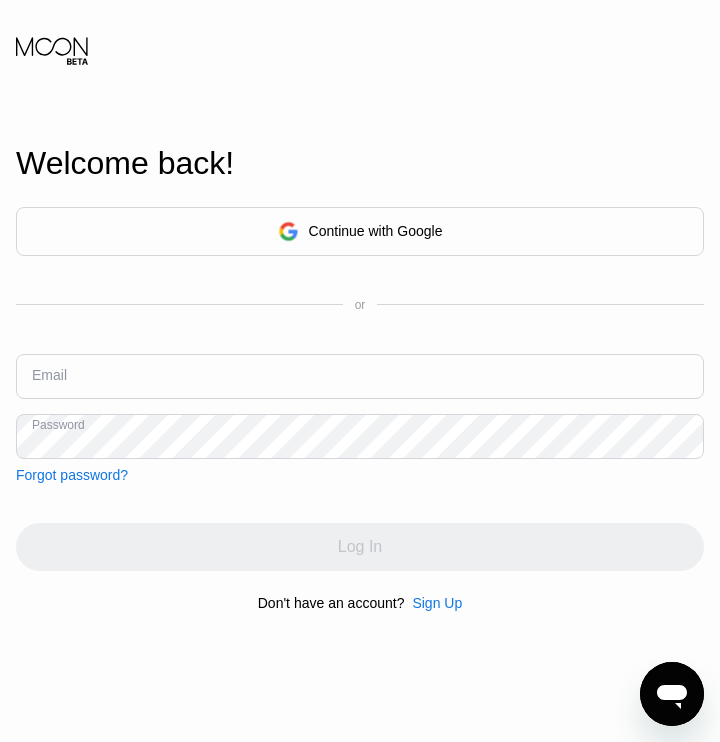 click at bounding box center (360, 376) 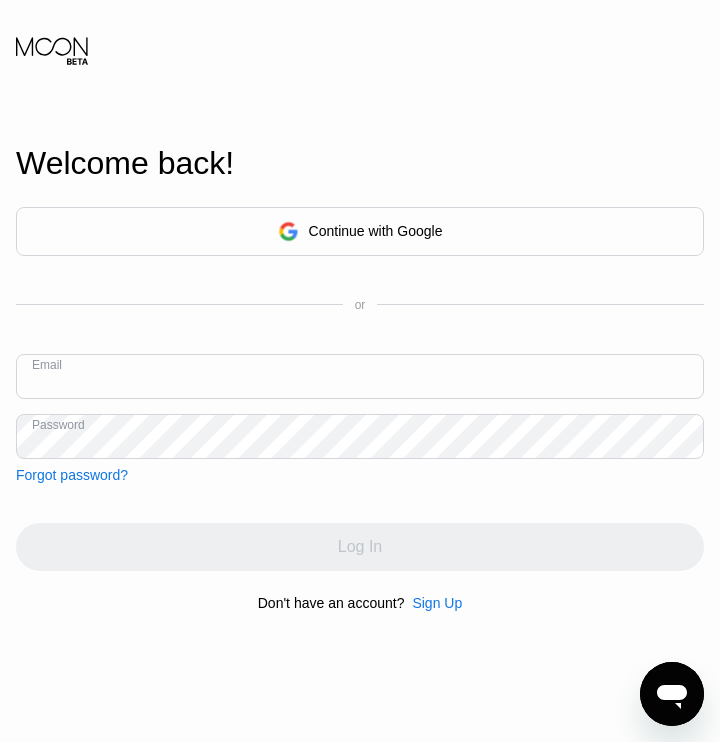click at bounding box center [360, 376] 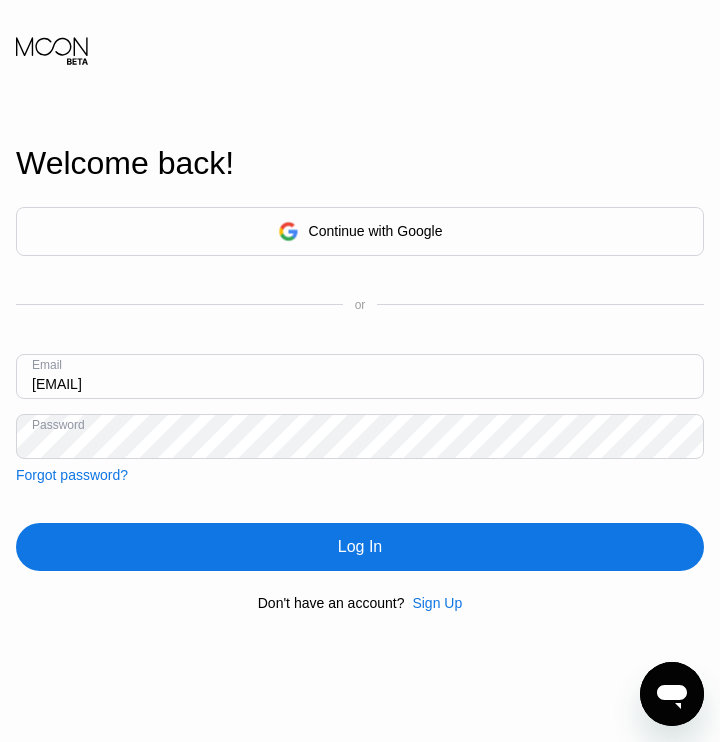 type on "a.vershilov.hb25@proton.me" 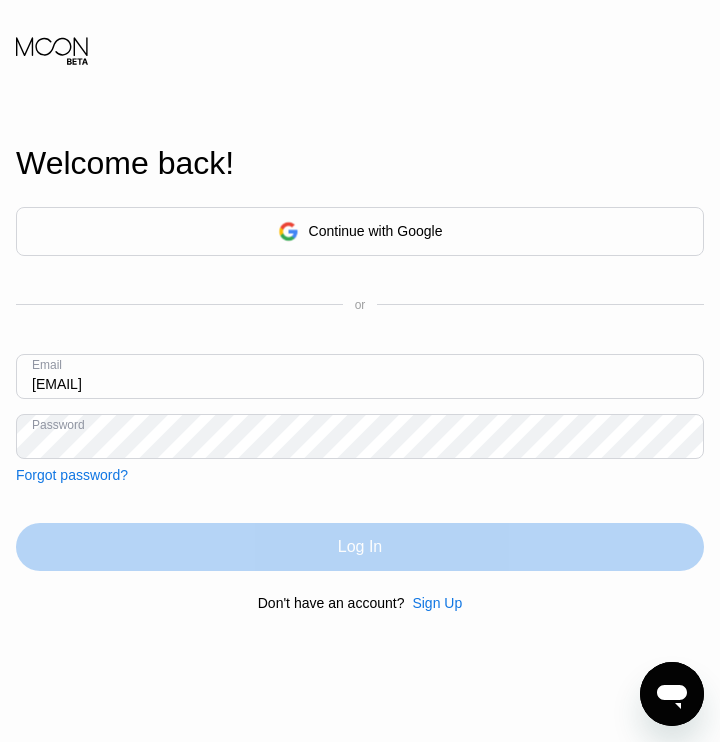 click on "Log In" at bounding box center (360, 547) 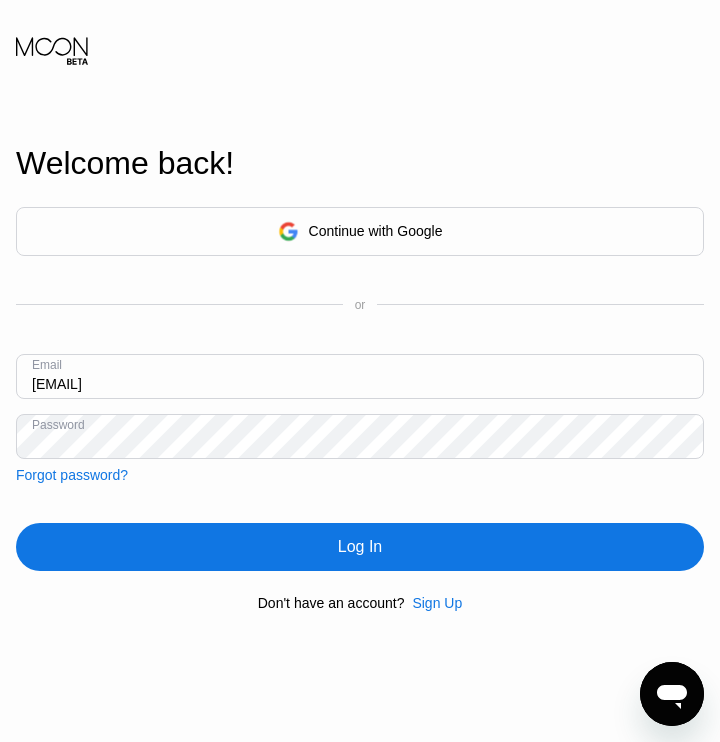 click on "Continue with Google or Email a.vershilov.hb25@proton.me Password Forgot password? Log In Don't have an account? Sign Up" at bounding box center [360, 409] 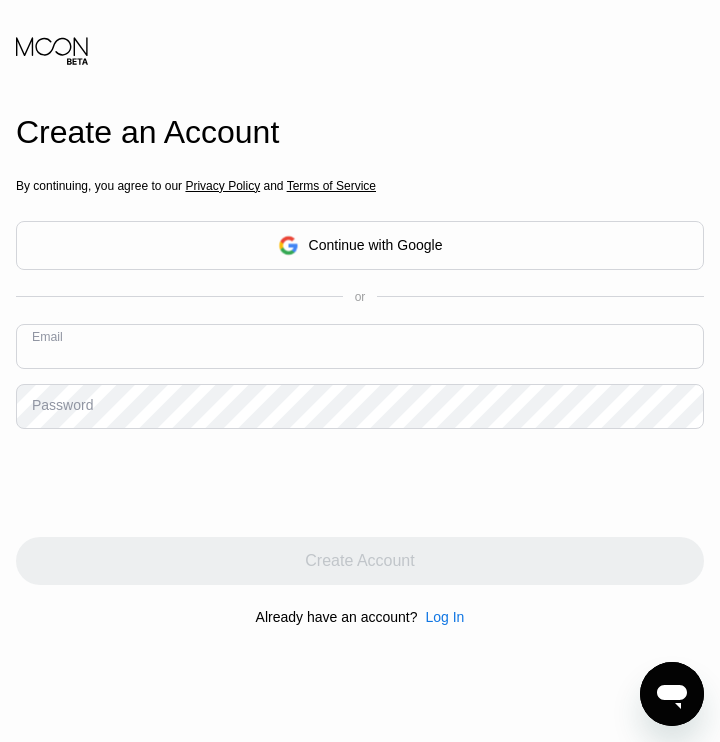 paste on "a.vershilov.hb25@proton.me" 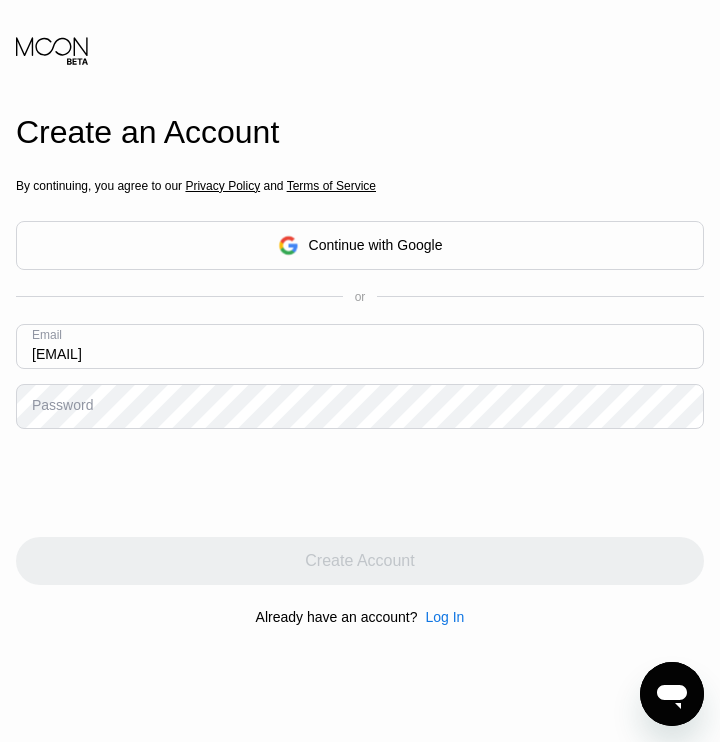 type on "a.vershilov.hb25@proton.me" 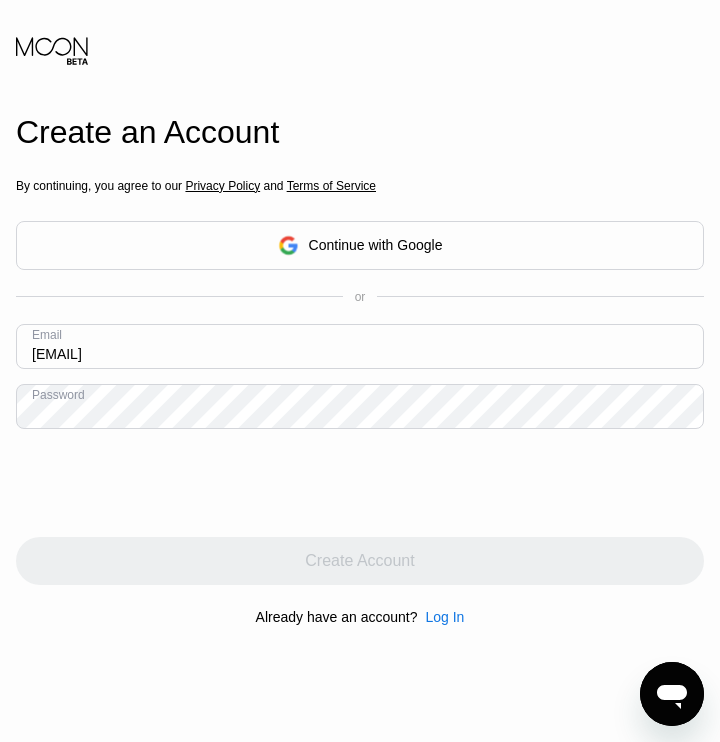 click at bounding box center (360, 483) 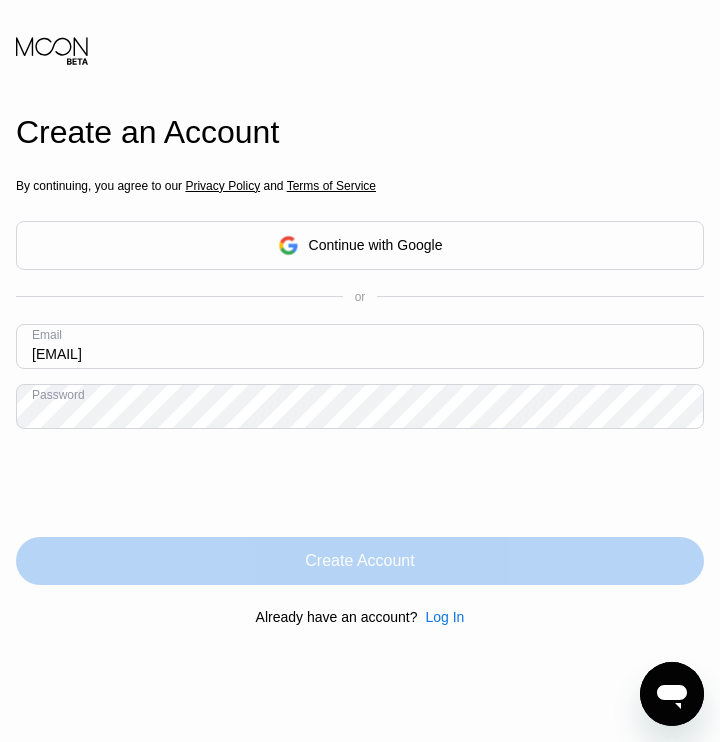 click on "Create Account" at bounding box center (359, 561) 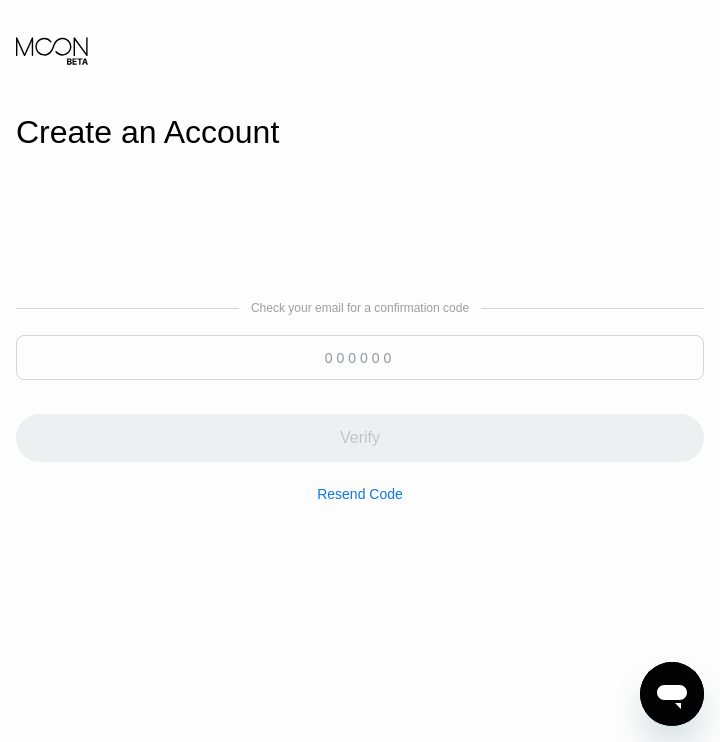 paste on "123932" 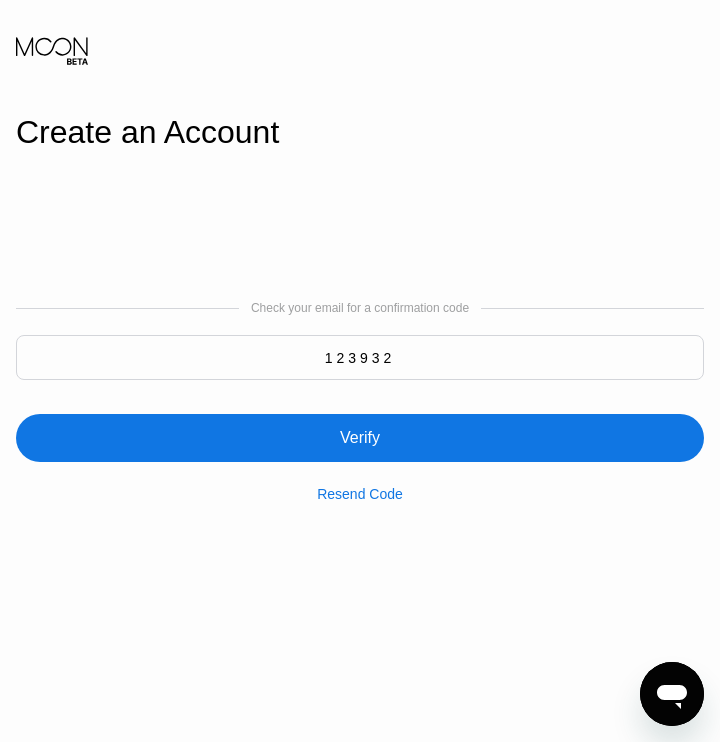 type on "123932" 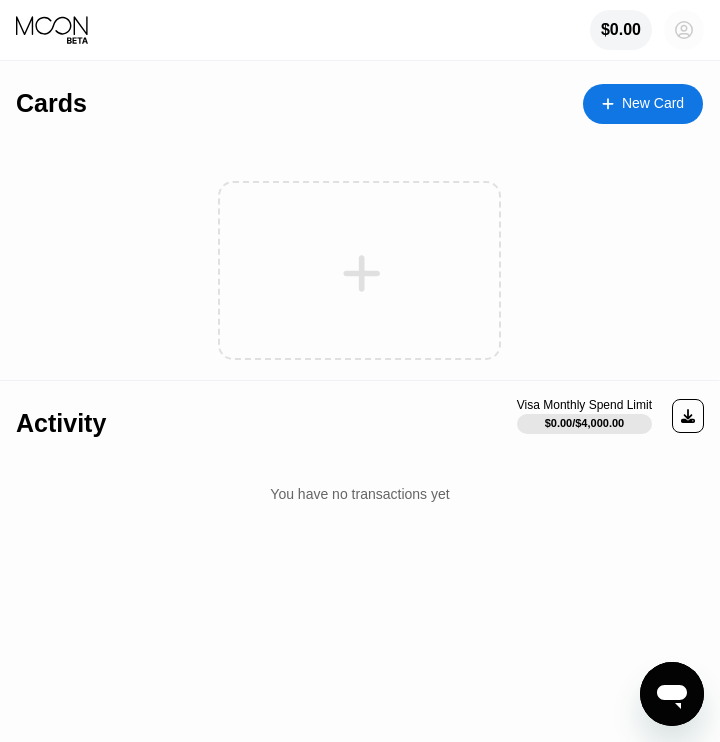click 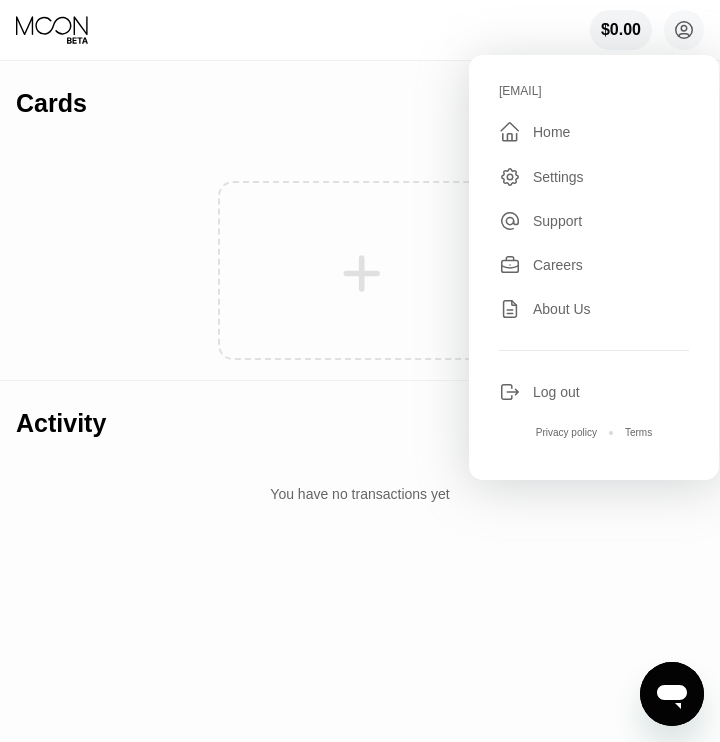 click on "Settings" at bounding box center [558, 177] 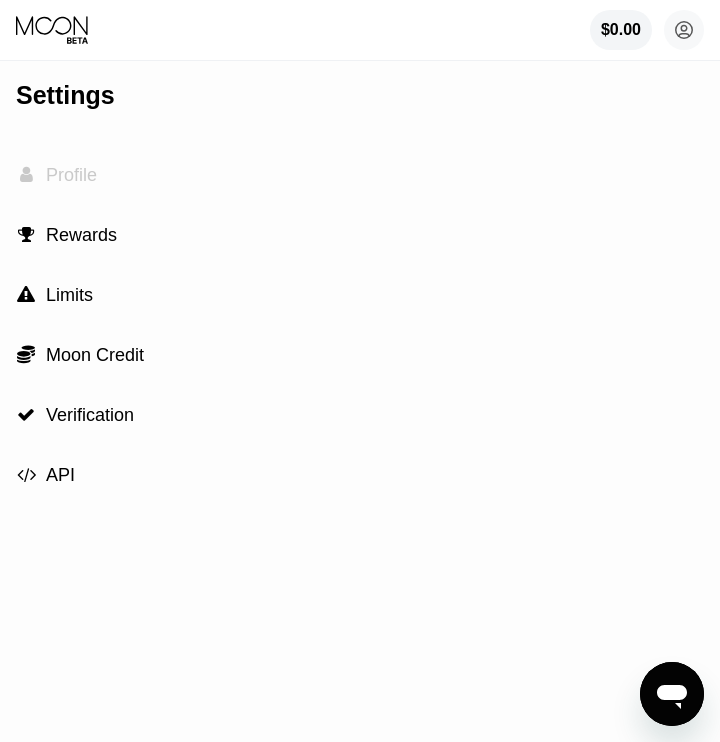 click on "Profile" at bounding box center (71, 175) 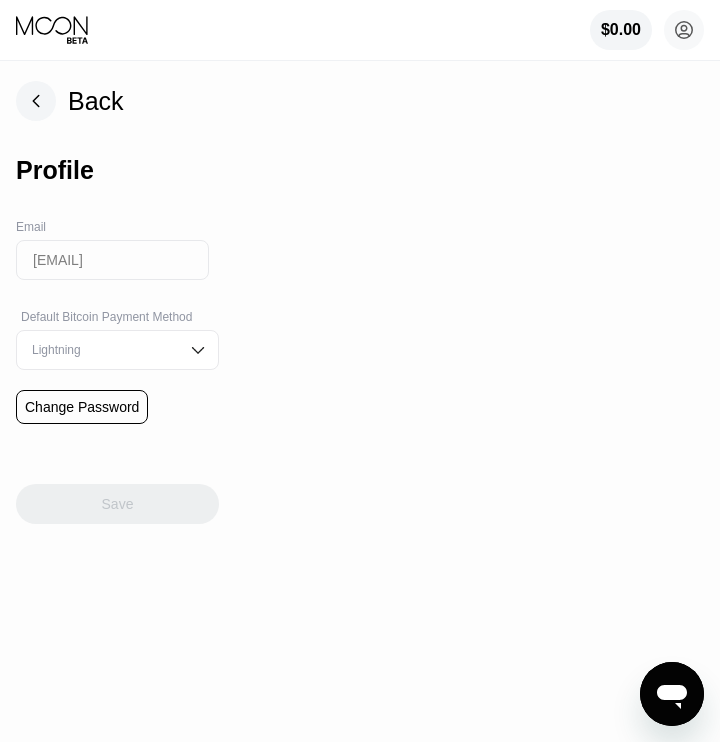 click 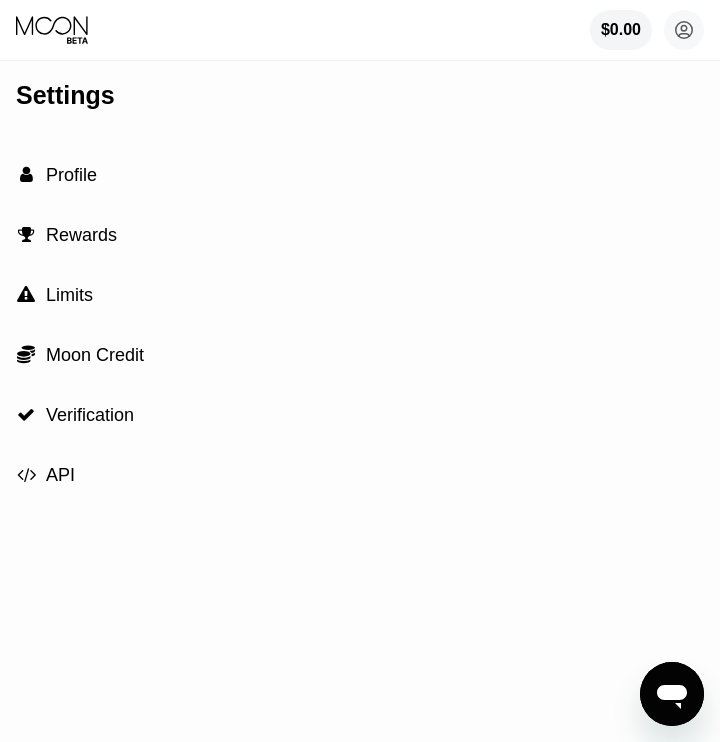 click 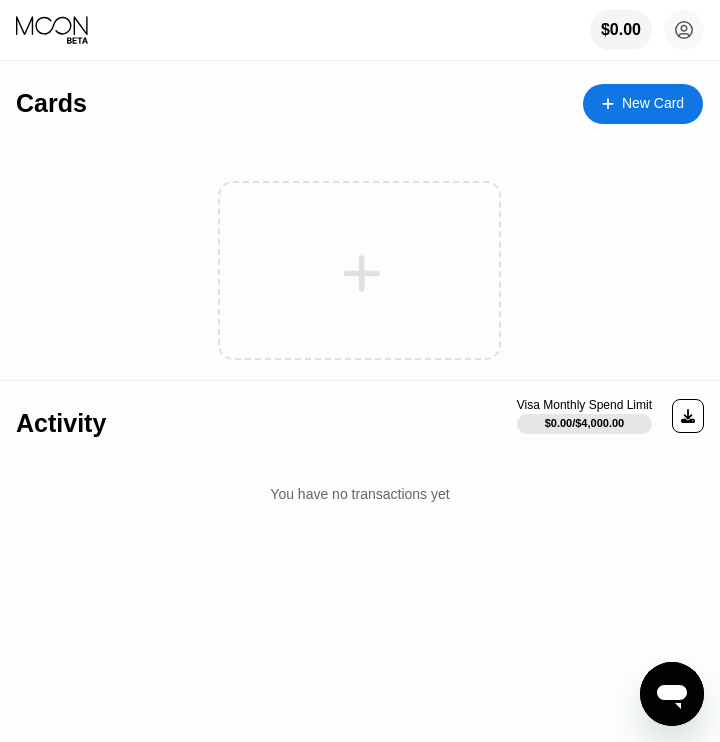 click on "New Card" at bounding box center (653, 103) 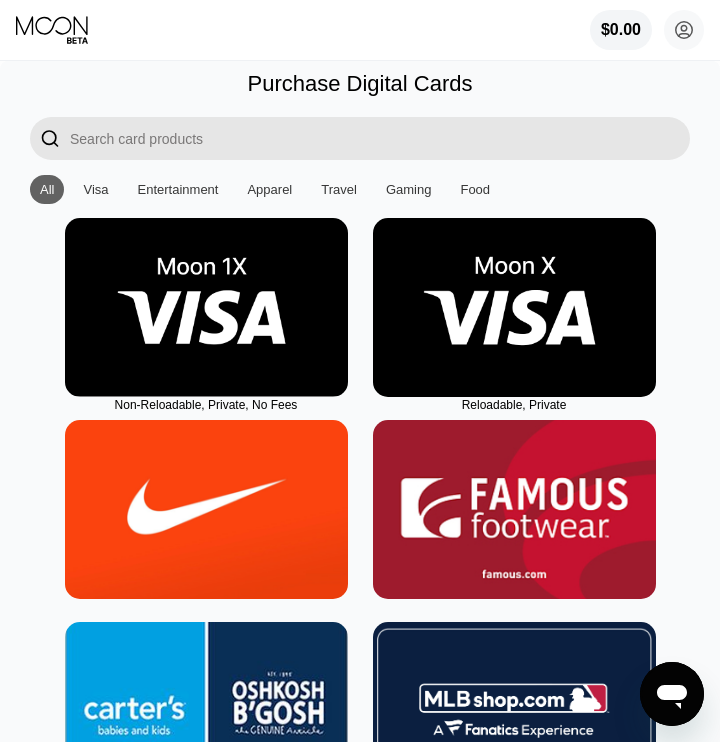 click at bounding box center (206, 307) 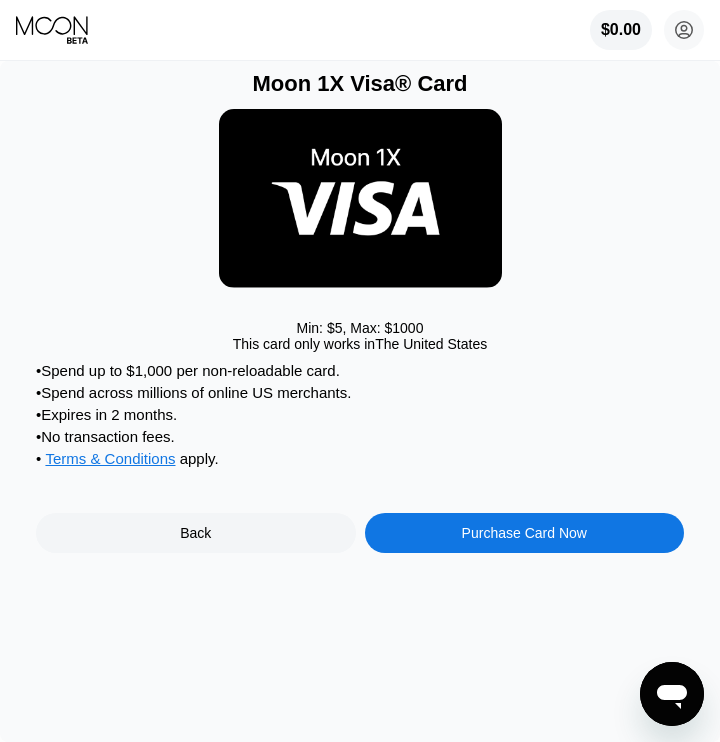 click on "Purchase Card Now" at bounding box center [525, 533] 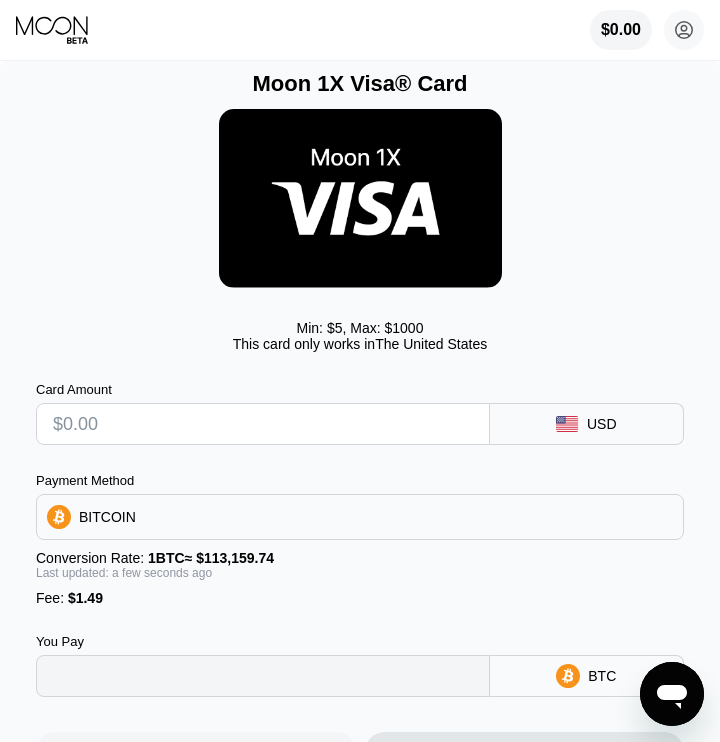 type on "0" 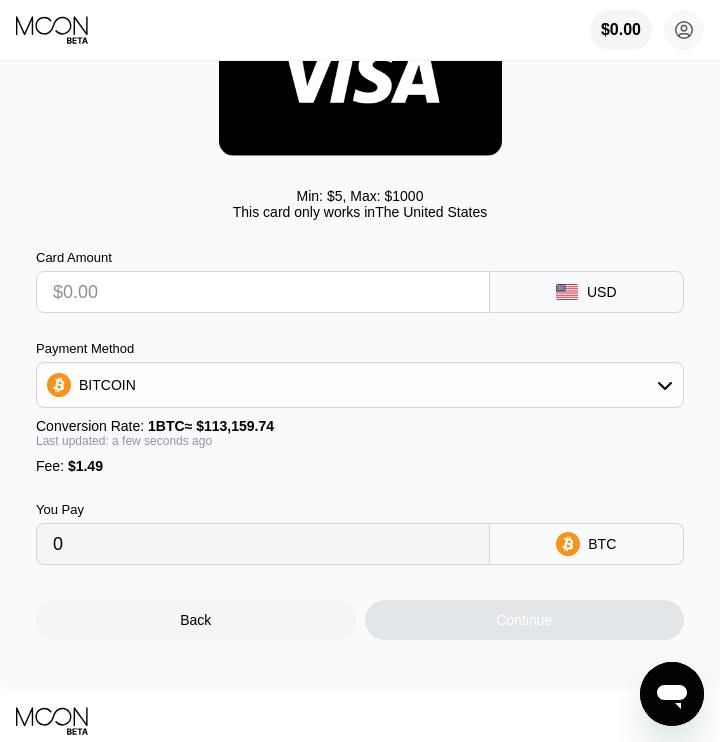 scroll, scrollTop: 131, scrollLeft: 0, axis: vertical 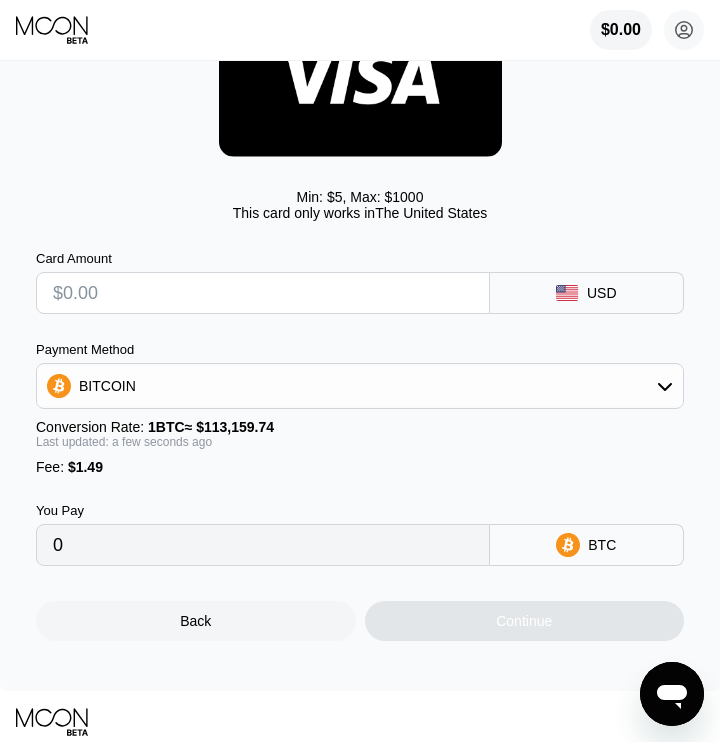 click at bounding box center [263, 293] 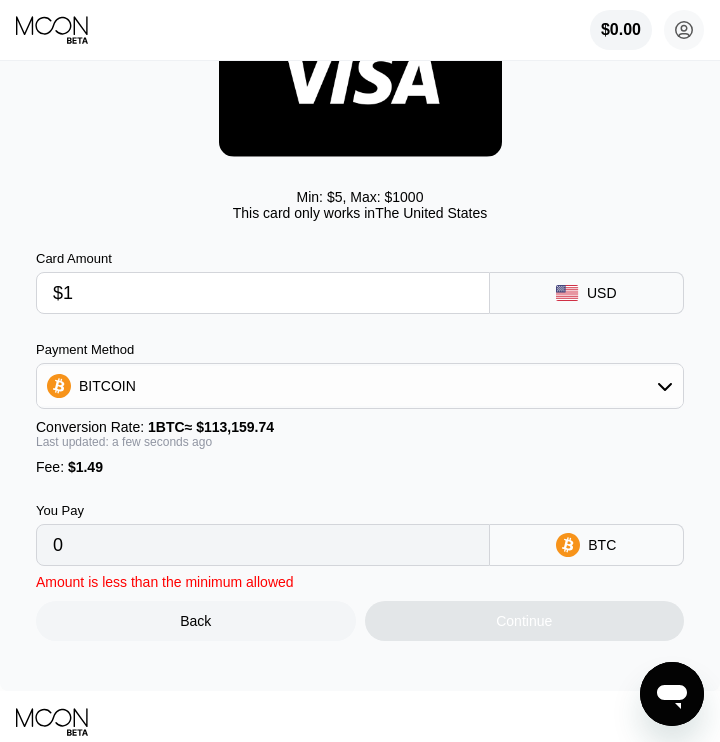 type on "$13" 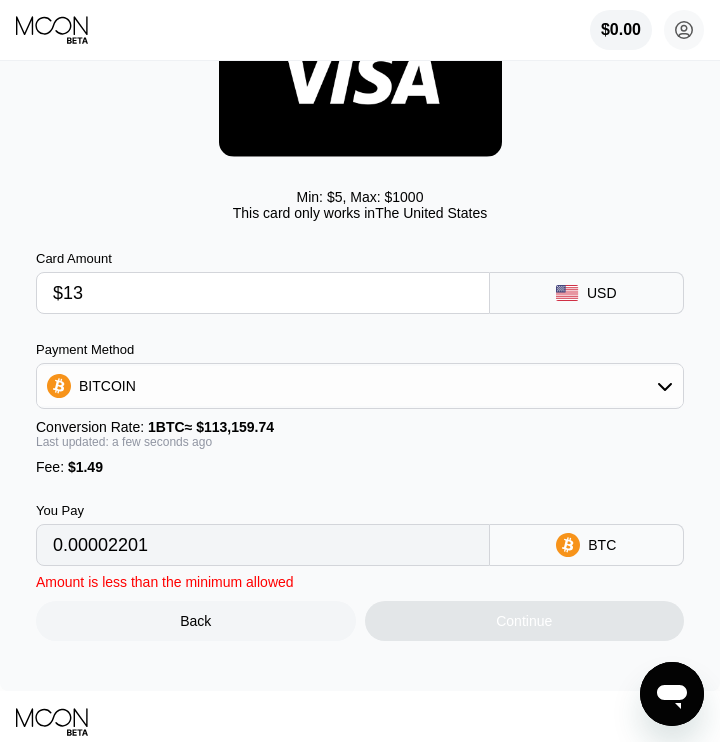 type on "0.00012805" 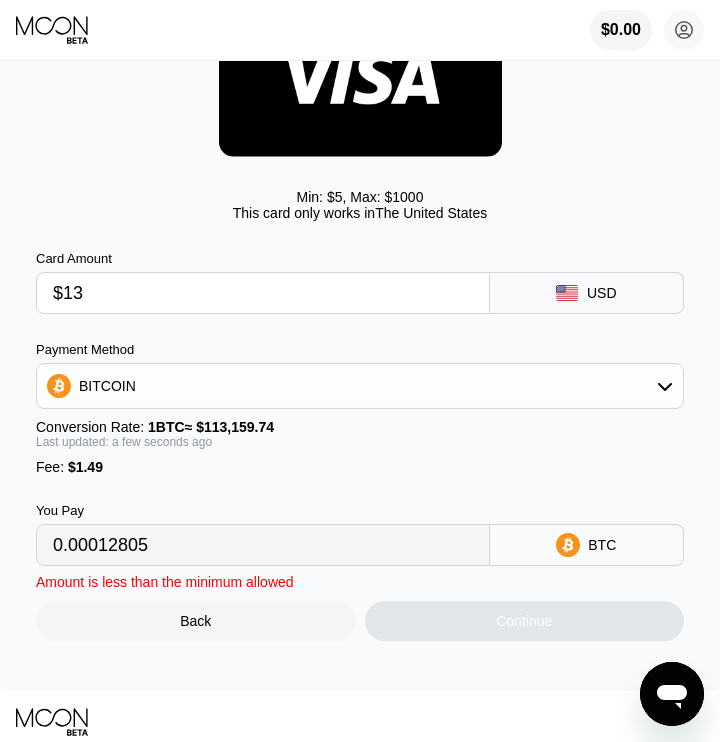 type on "$130" 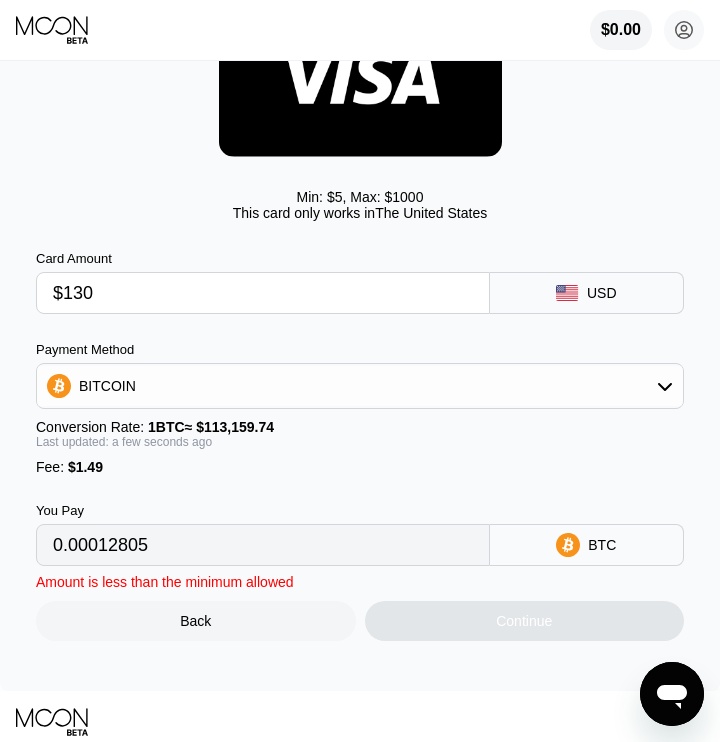 type on "0.00116199" 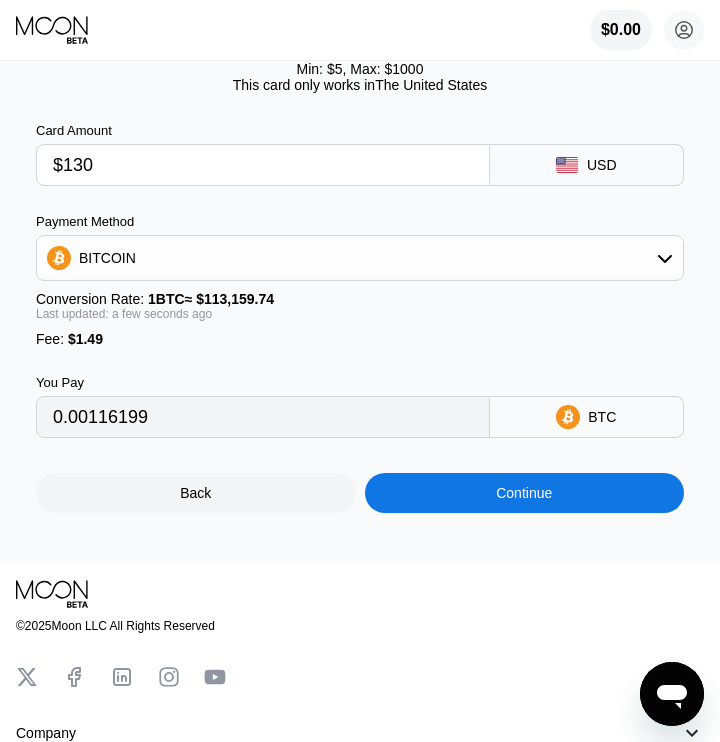 scroll, scrollTop: 299, scrollLeft: 0, axis: vertical 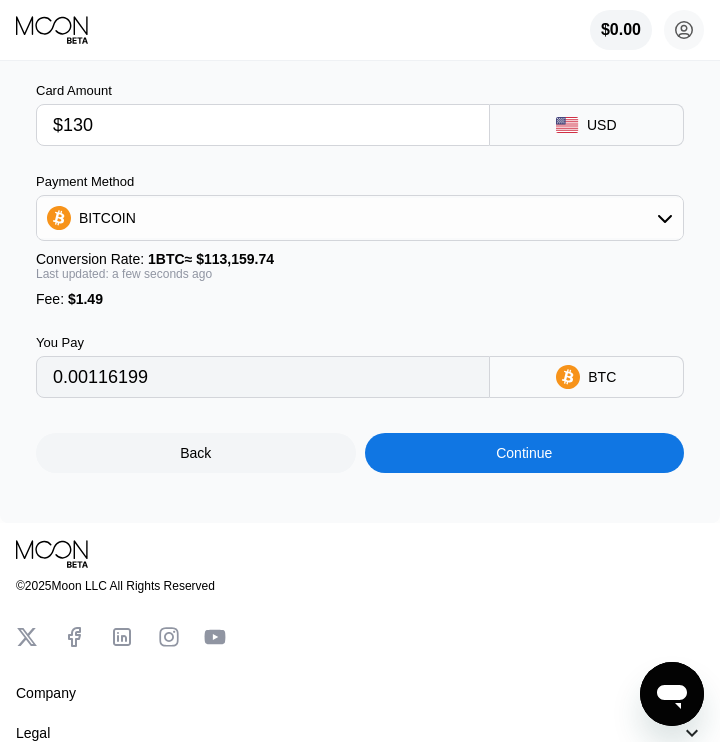 type on "$130" 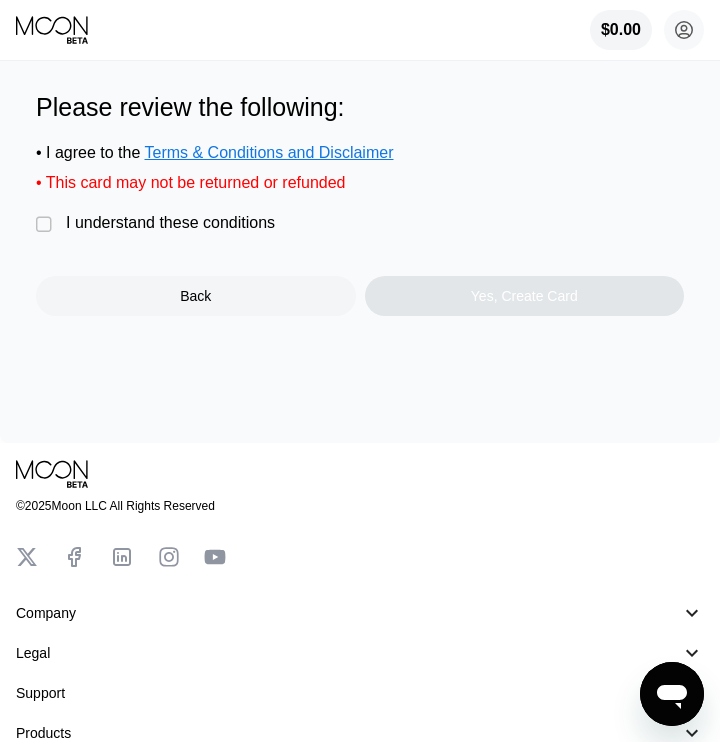 scroll, scrollTop: 0, scrollLeft: 0, axis: both 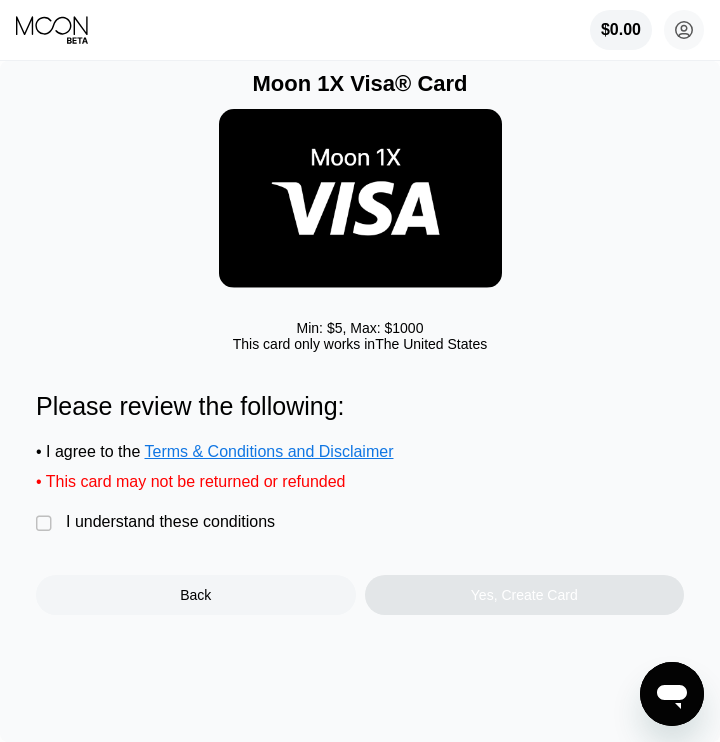 click on "" at bounding box center (46, 524) 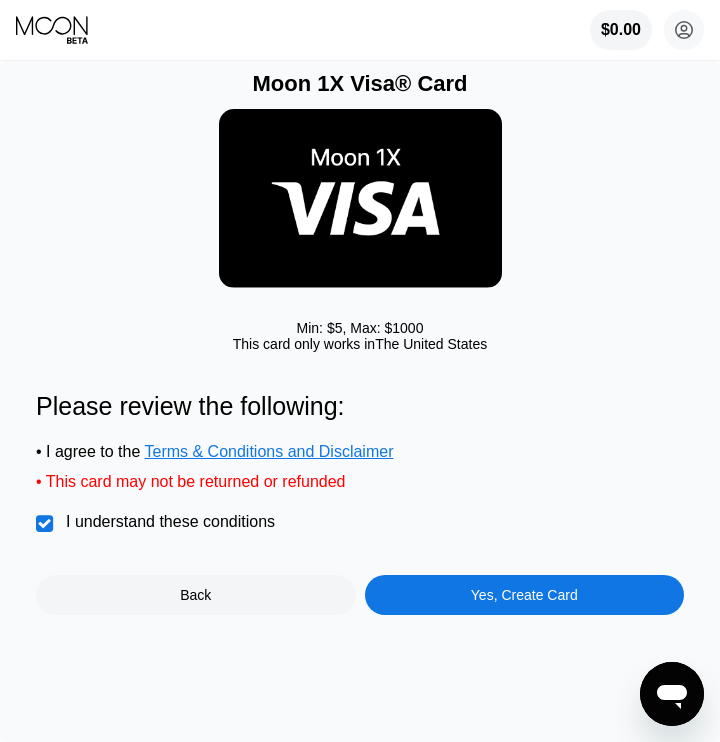 scroll, scrollTop: 0, scrollLeft: 0, axis: both 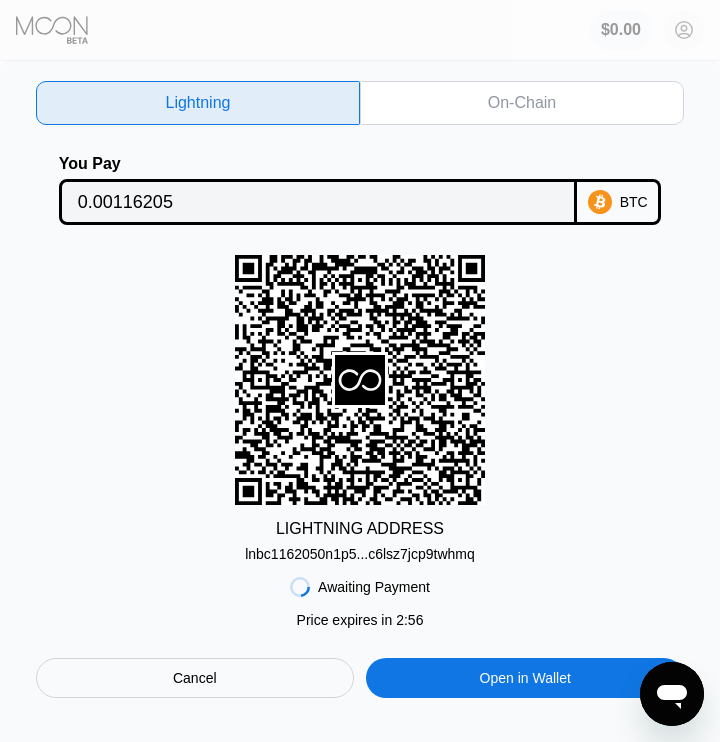click on "$0.00 a.vershilov.hb25@proton.me  Home Settings Support Careers About Us Log out Privacy policy Terms" at bounding box center (647, 30) 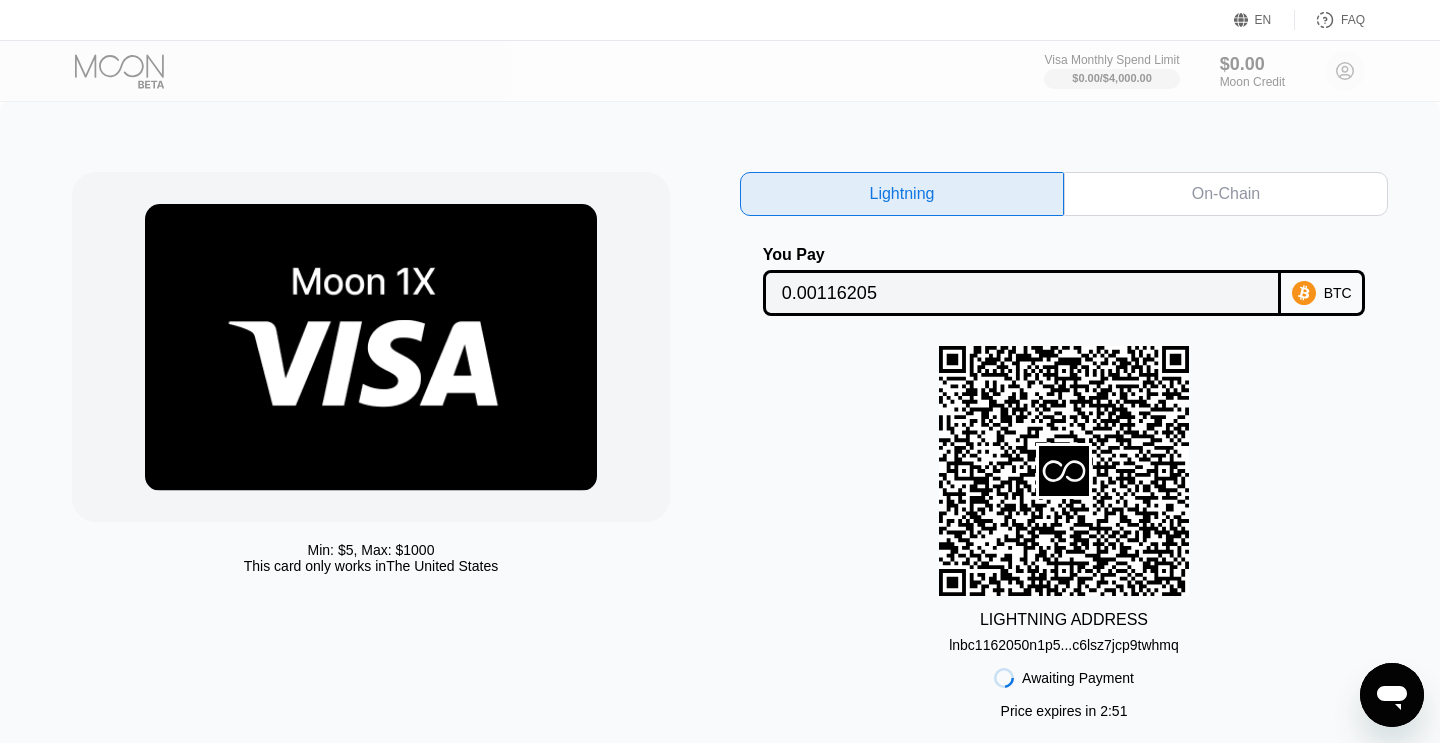 click on "Visa Monthly Spend Limit $0.00 / $4,000.00 $0.00 Moon Credit a.vershilov.hb25@proton.me  Home Settings Support Careers About Us Log out Privacy policy Terms" at bounding box center (1204, 71) 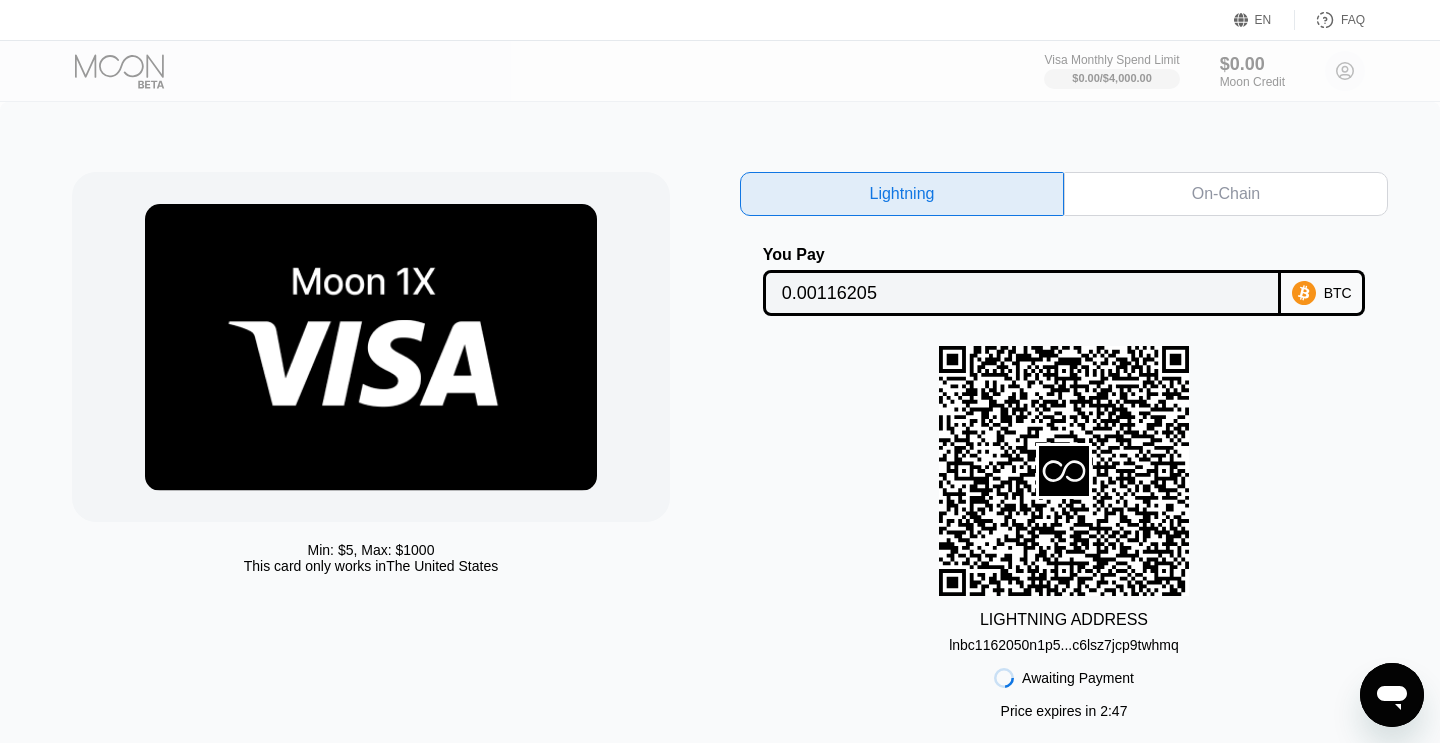 scroll, scrollTop: 0, scrollLeft: 0, axis: both 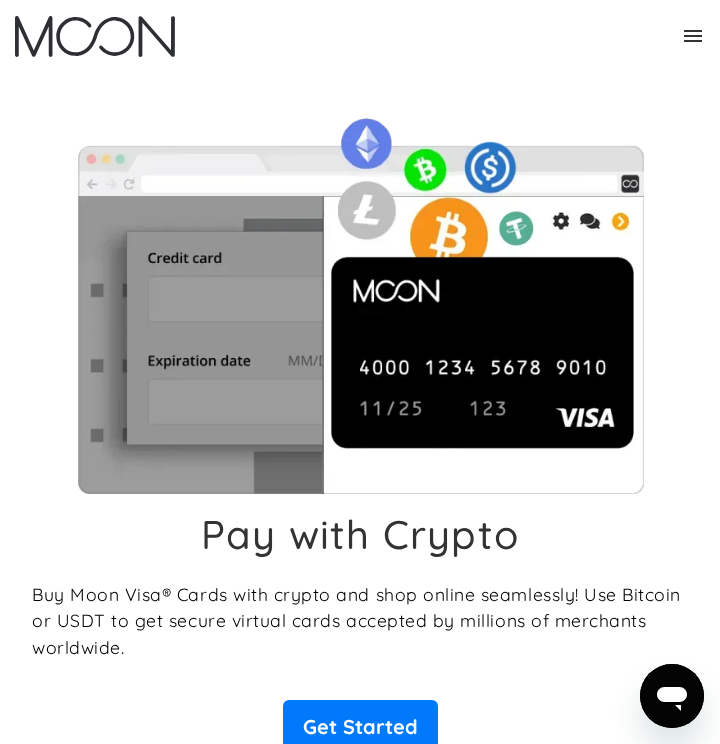 click 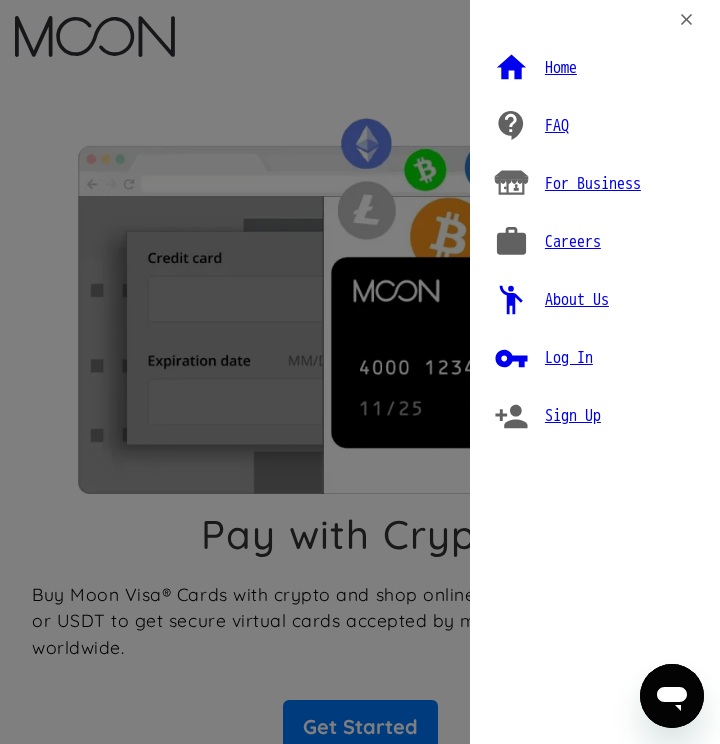 click on "Log In" at bounding box center [569, 358] 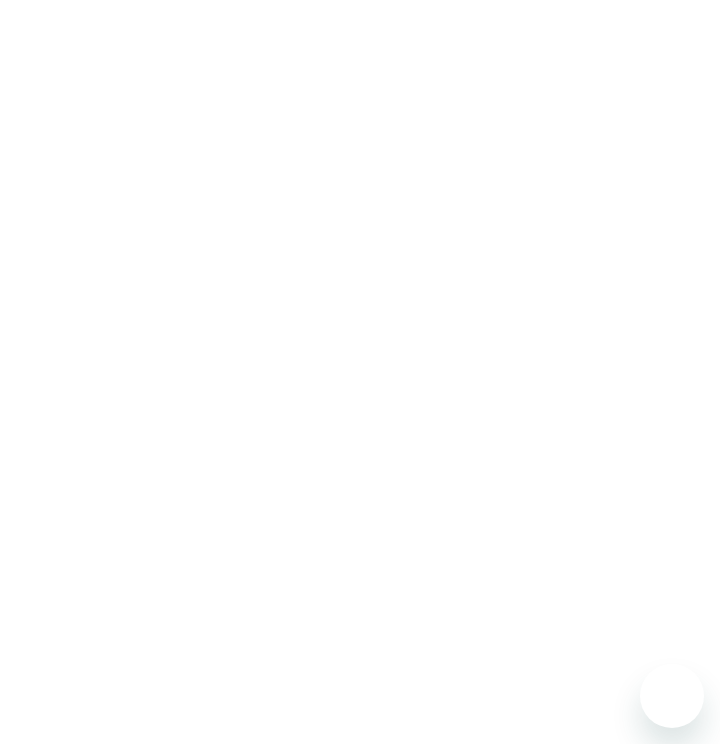 scroll, scrollTop: 0, scrollLeft: 0, axis: both 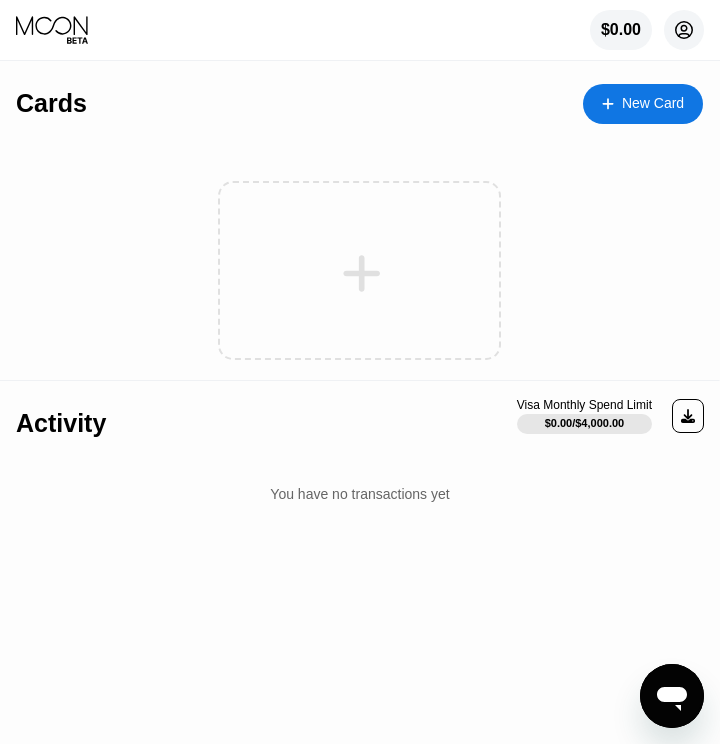 click 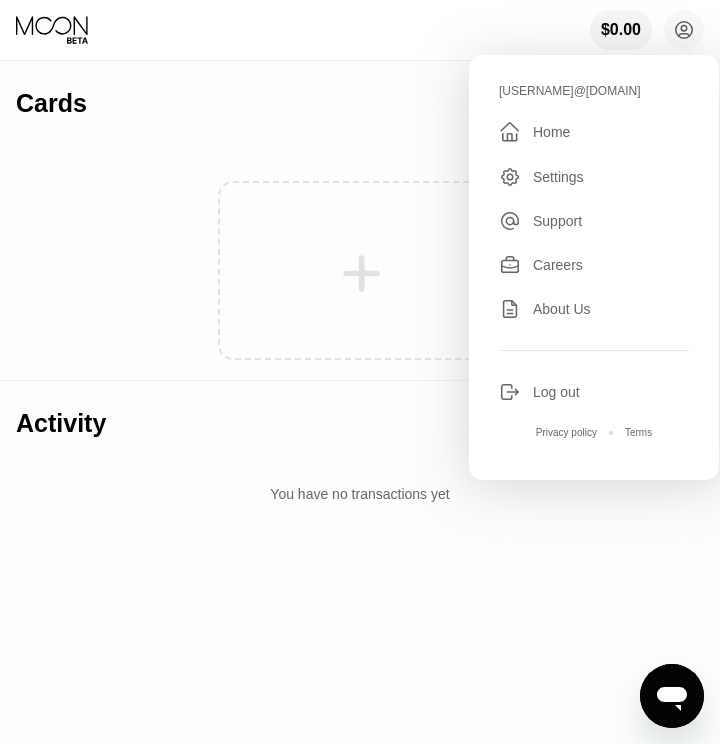 click on "Log out" at bounding box center [556, 392] 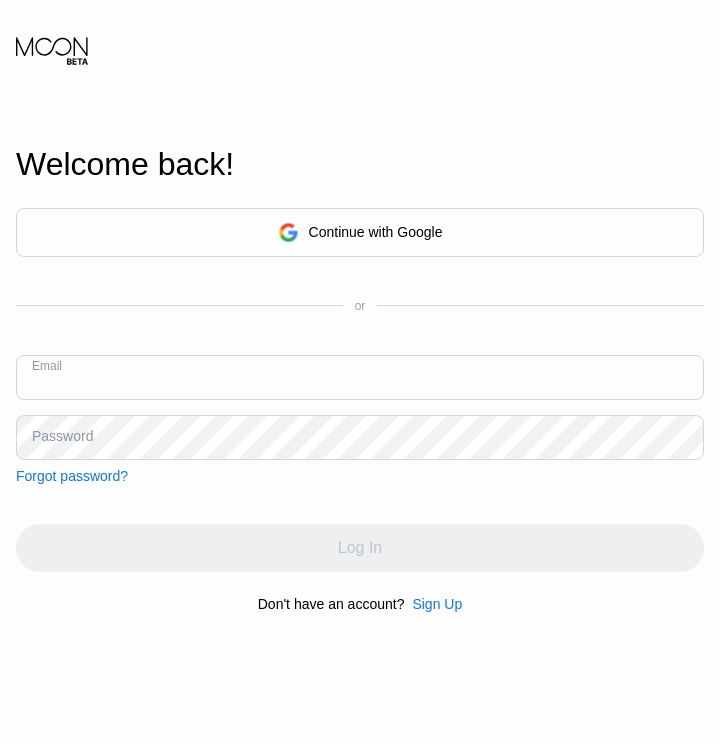 scroll, scrollTop: 0, scrollLeft: 0, axis: both 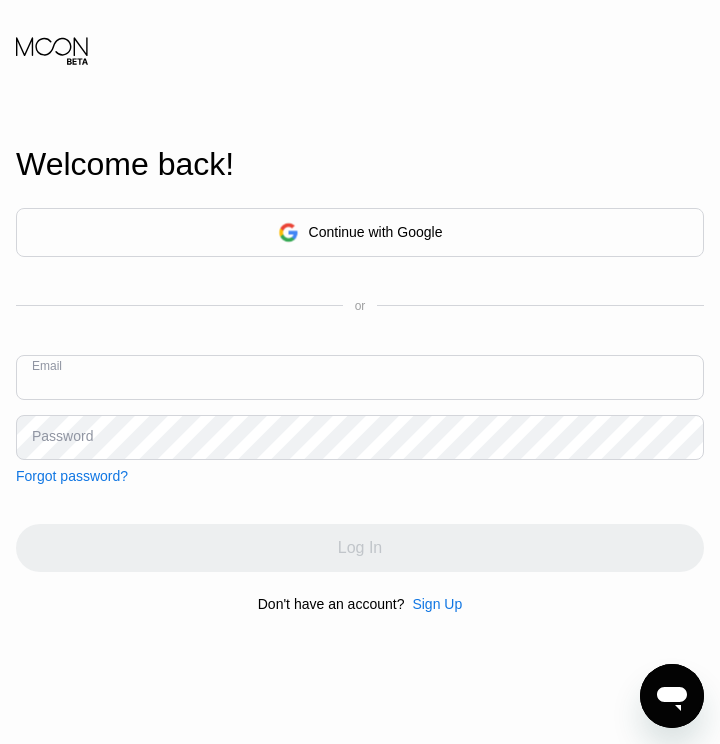 click on "Continue with Google" at bounding box center (376, 232) 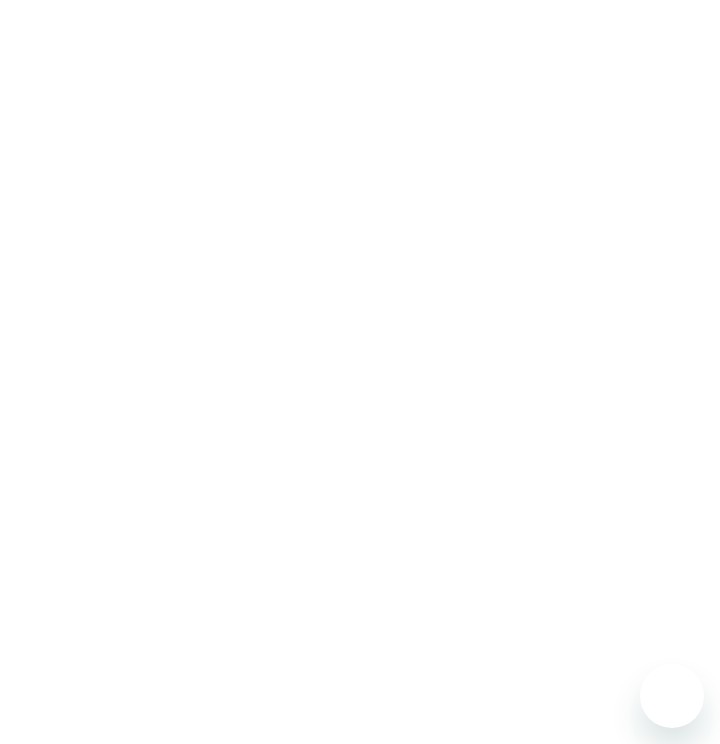 scroll, scrollTop: 0, scrollLeft: 0, axis: both 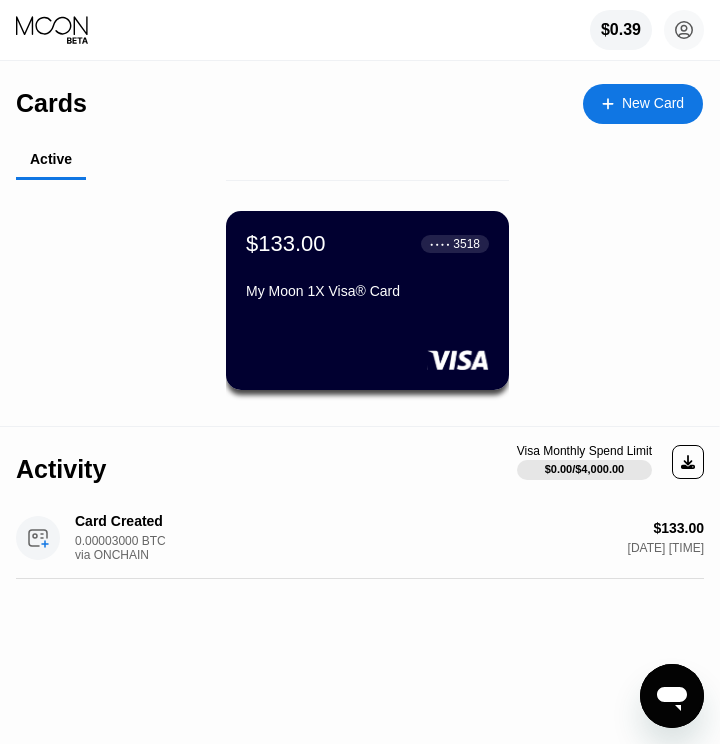 click on "$133.00 ● ● ● ● 3518" at bounding box center (367, 244) 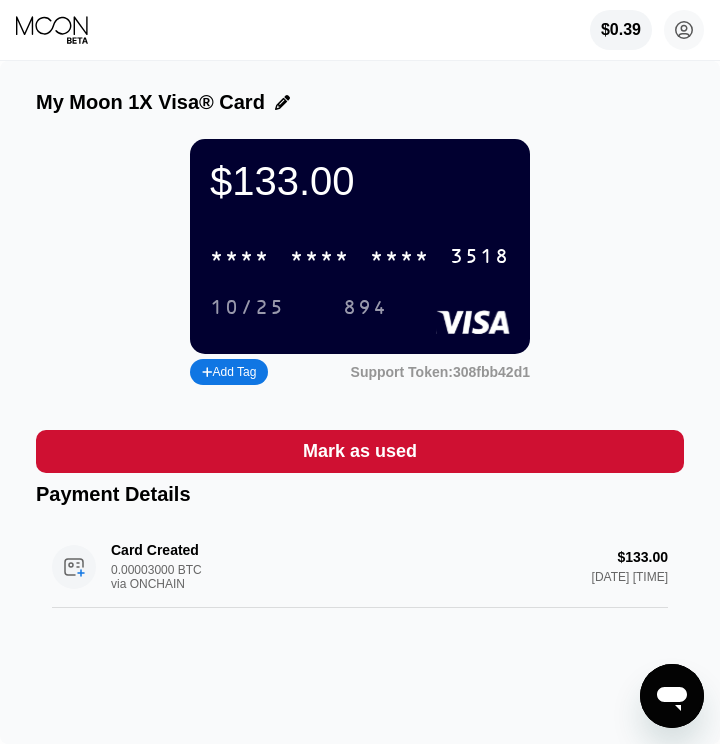 click on "$133.00 * * * * * * * * * * * * 3518 10/25 894  Add Tag Support Token:  308fbb42d1" at bounding box center [360, 264] 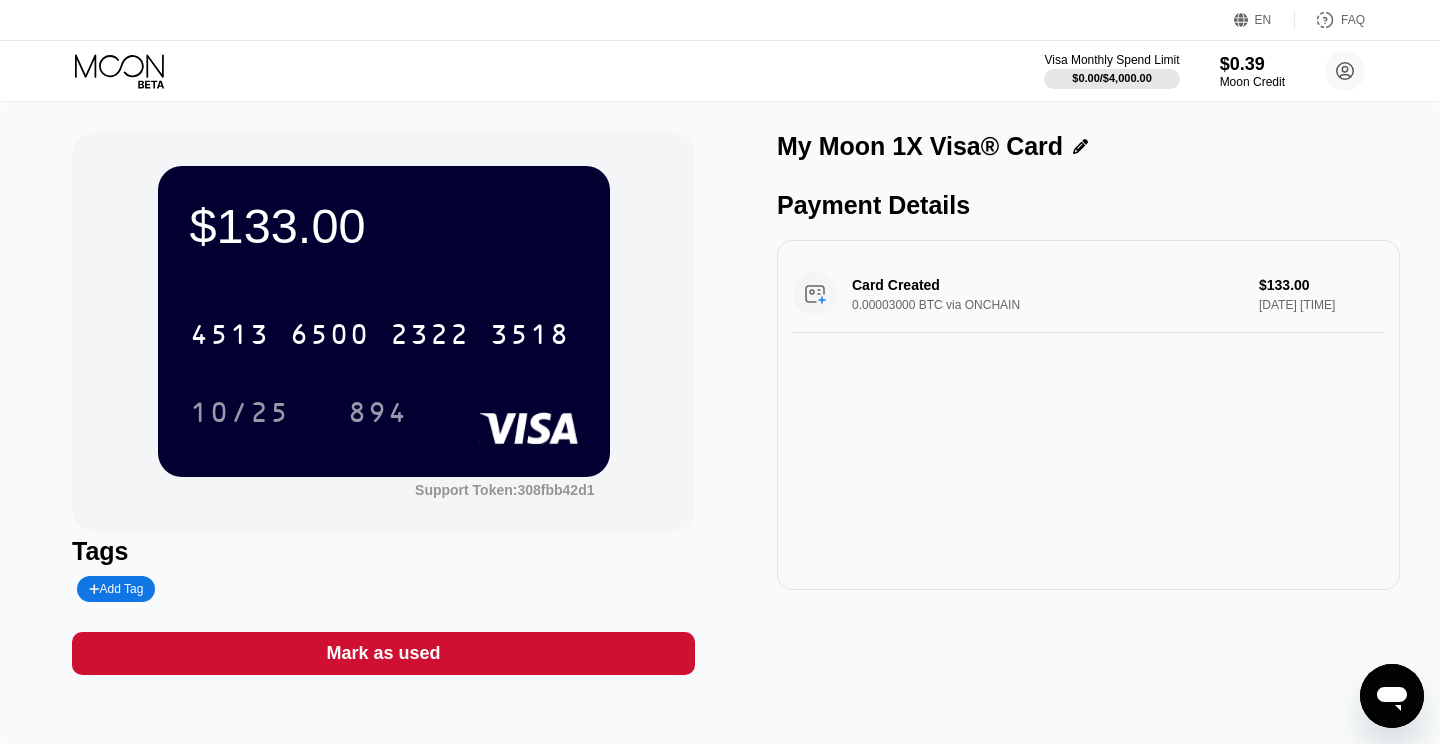 click on "My Moon 1X Visa® Card" at bounding box center [1088, 146] 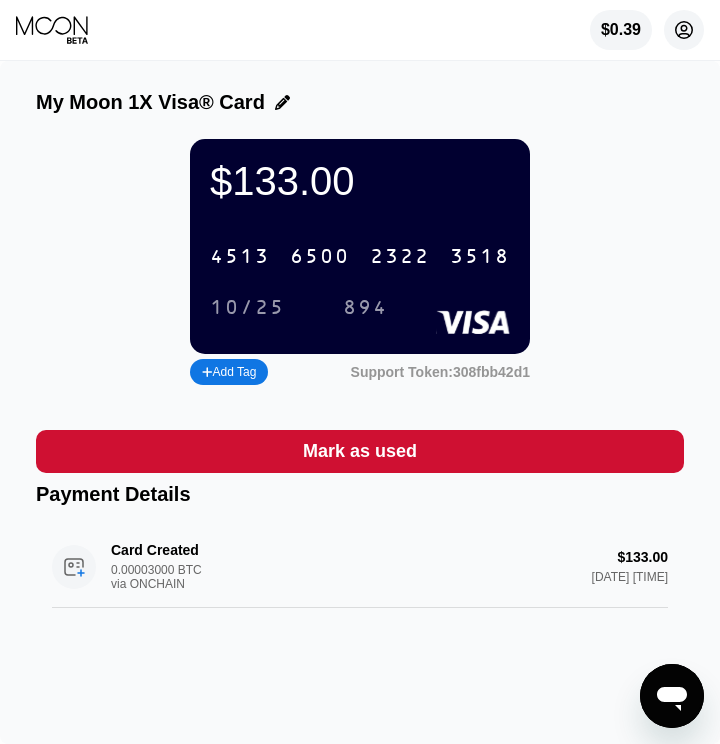 click 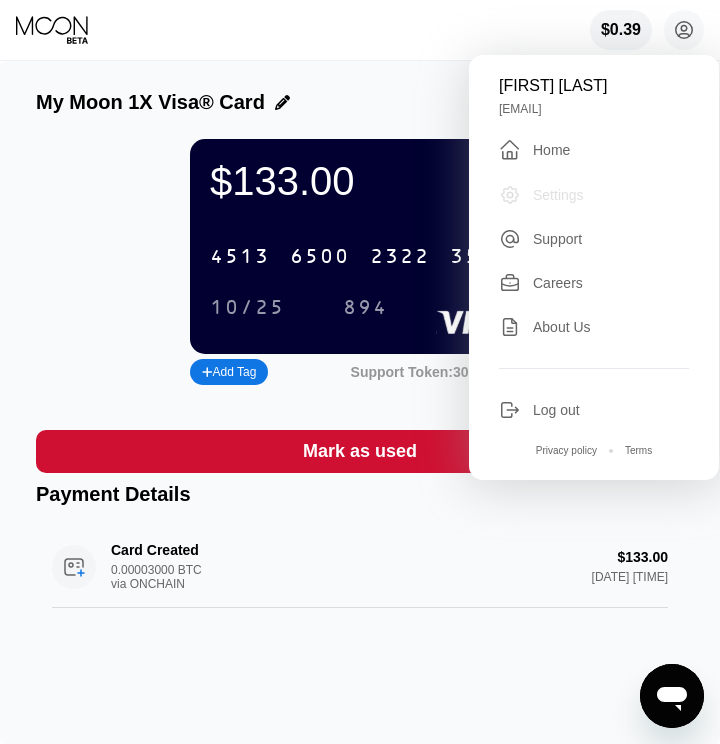 click on "Settings" at bounding box center (558, 195) 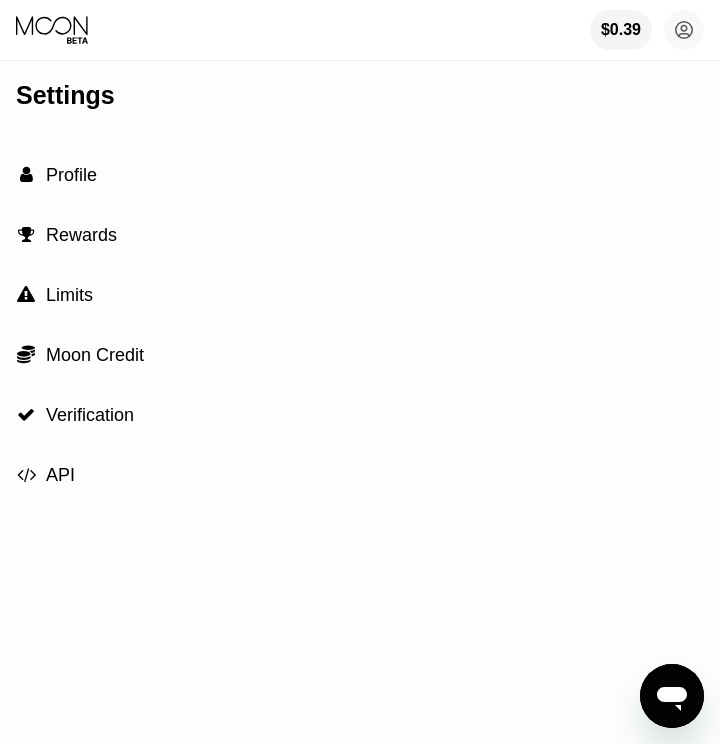 click on "Settings  Profile  Rewards  Limits  Moon Credit  Verification  API" at bounding box center (360, 402) 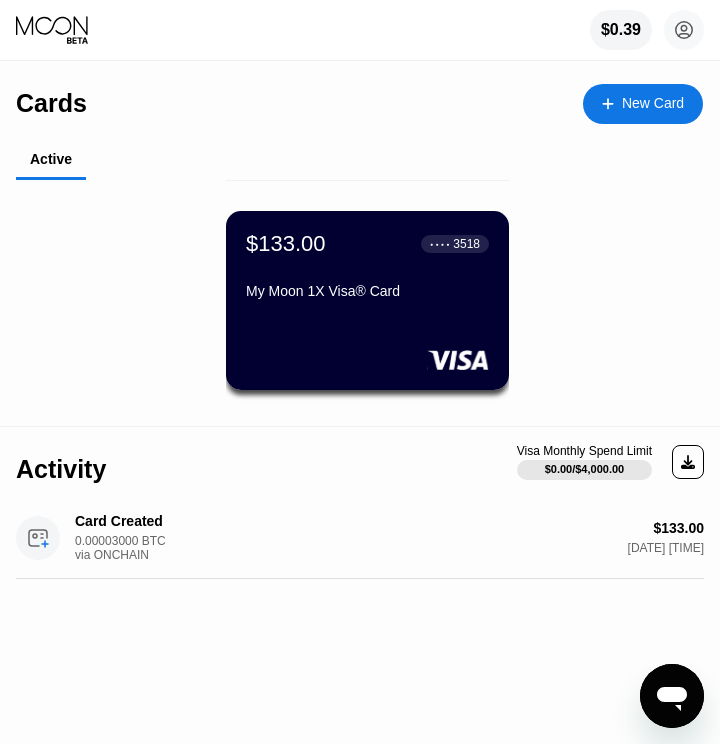 click on "$133.00 ● ● ● ● 3518" at bounding box center (367, 244) 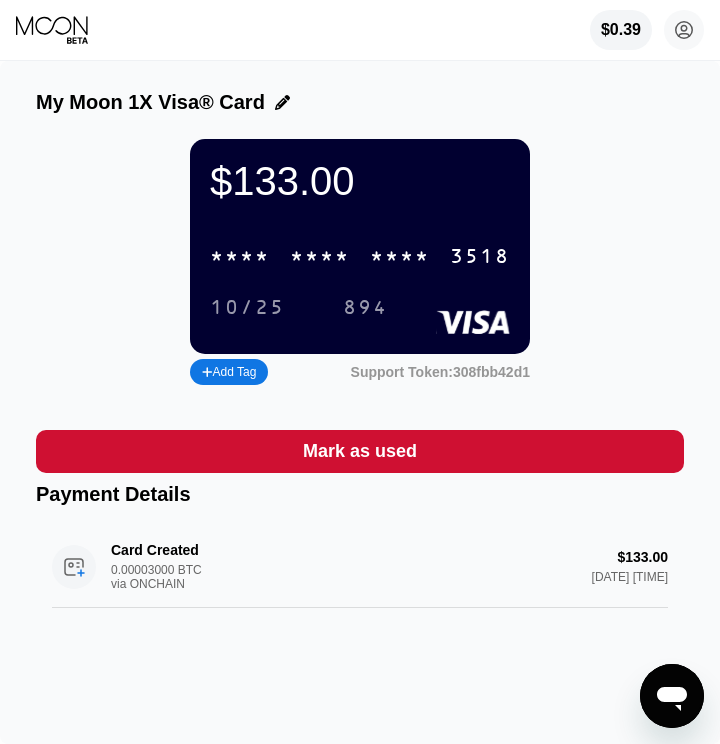 click on "$133.00 * * * * * * * * * * * * 3518 10/25 894  Add Tag Support Token:  308fbb42d1" at bounding box center (360, 264) 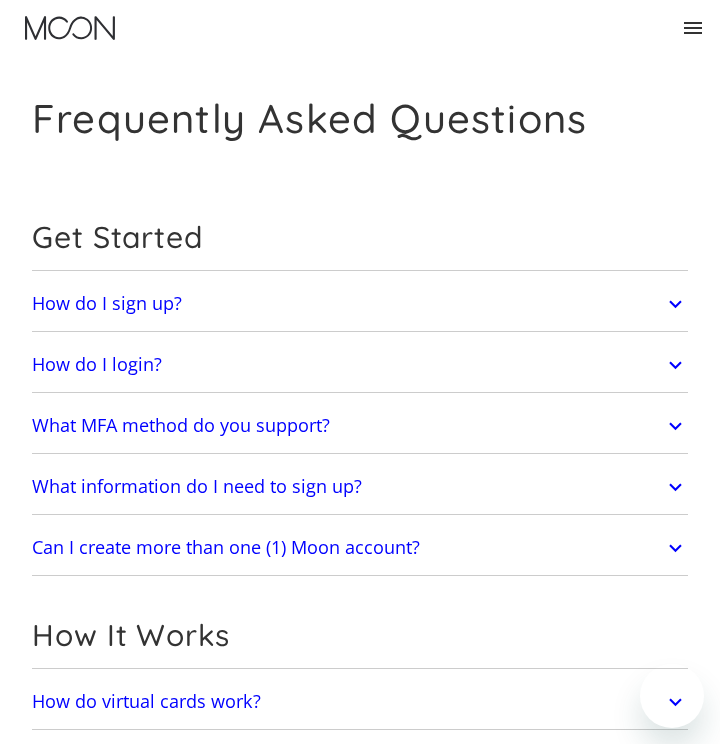 scroll, scrollTop: 0, scrollLeft: 0, axis: both 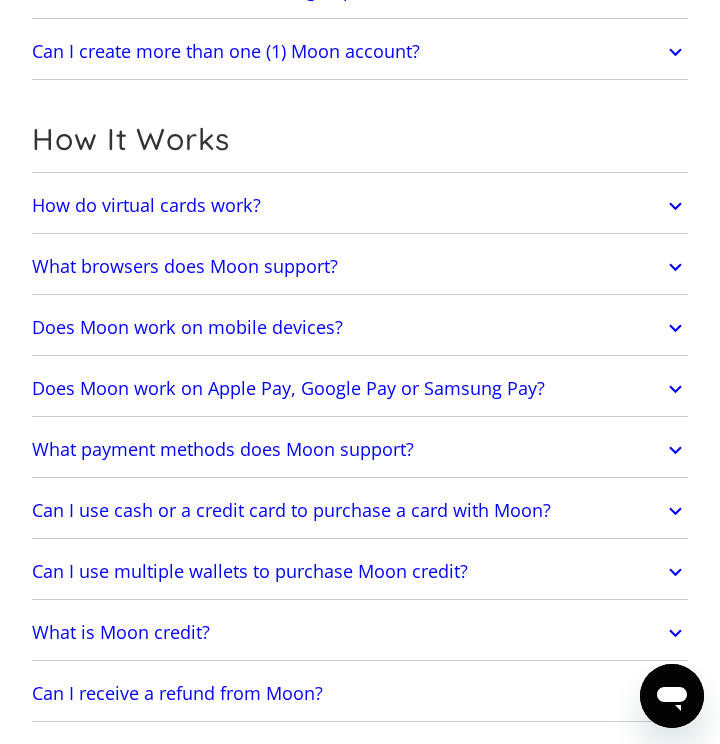 click on "How do virtual cards work?" at bounding box center (146, 206) 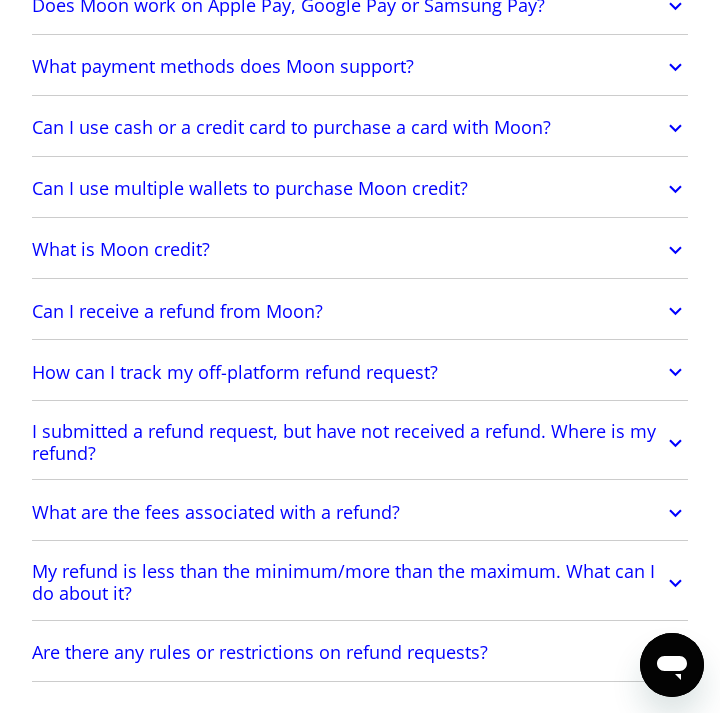 scroll, scrollTop: 1963, scrollLeft: 0, axis: vertical 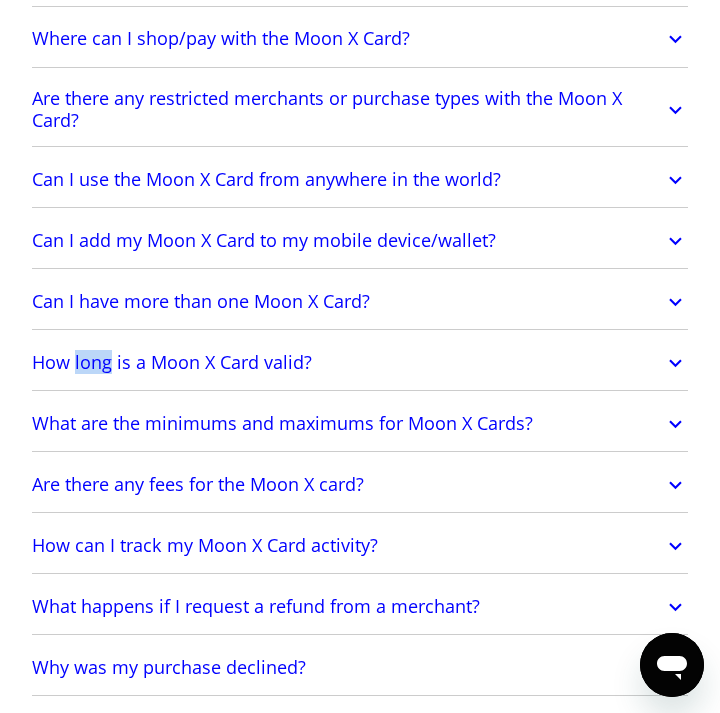 click on "How long is a Moon X Card valid?" at bounding box center [360, 362] 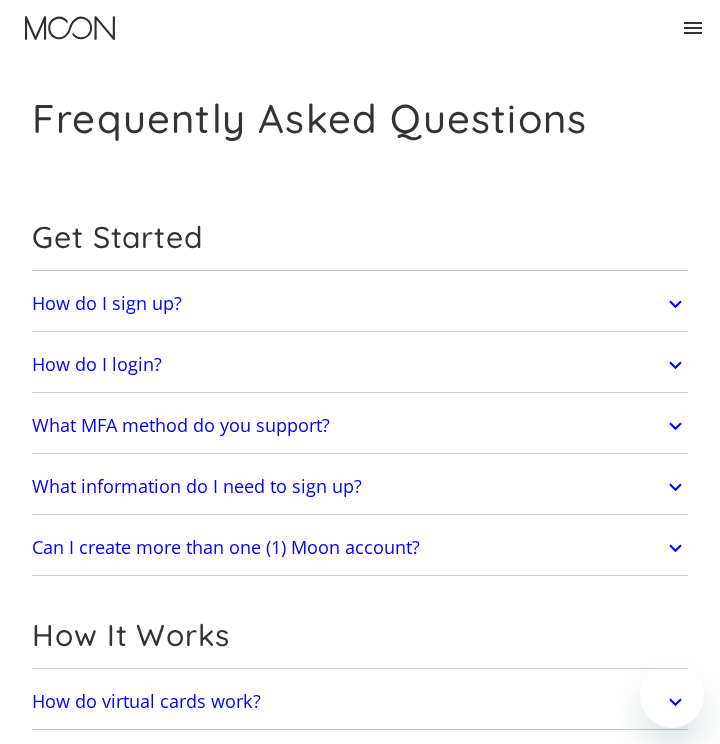 scroll, scrollTop: 0, scrollLeft: 0, axis: both 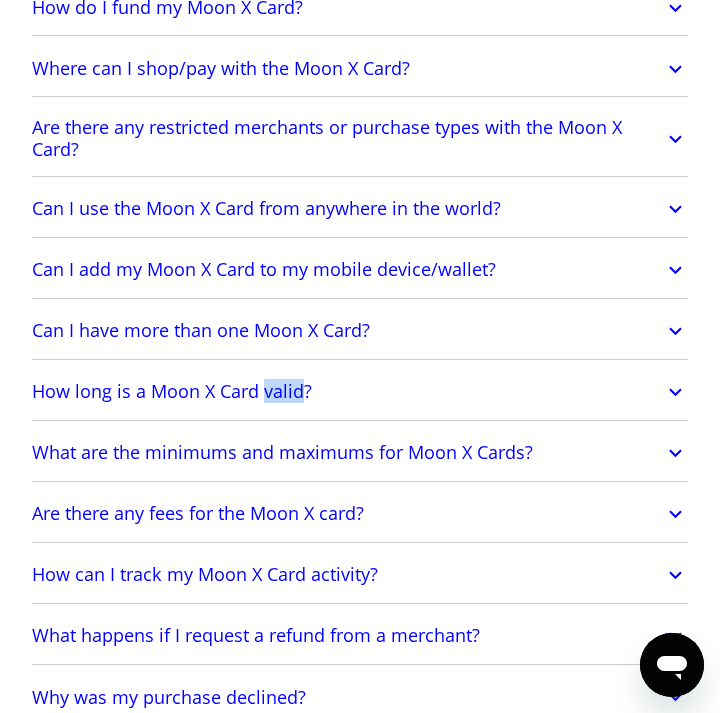 click on "How long is a Moon X Card valid?" at bounding box center (360, 392) 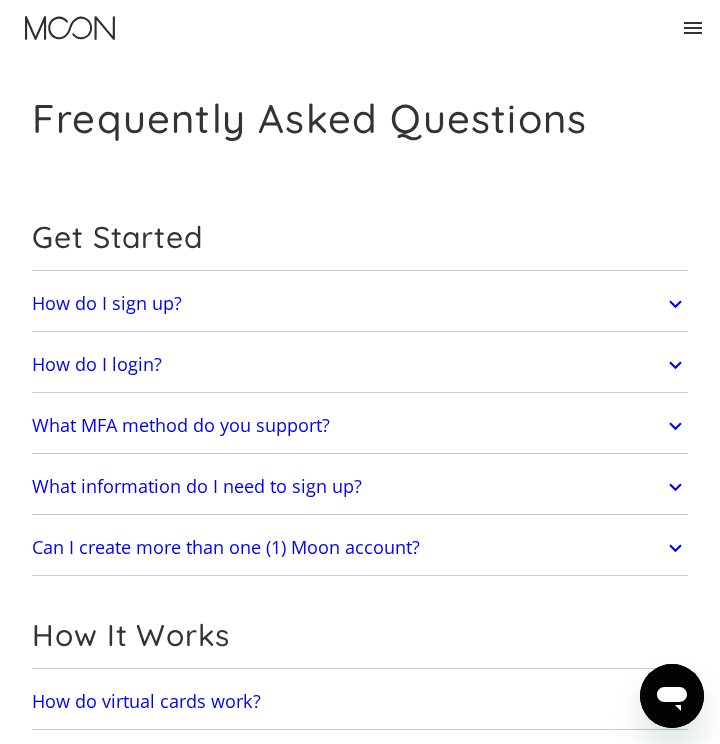 scroll, scrollTop: 0, scrollLeft: 0, axis: both 